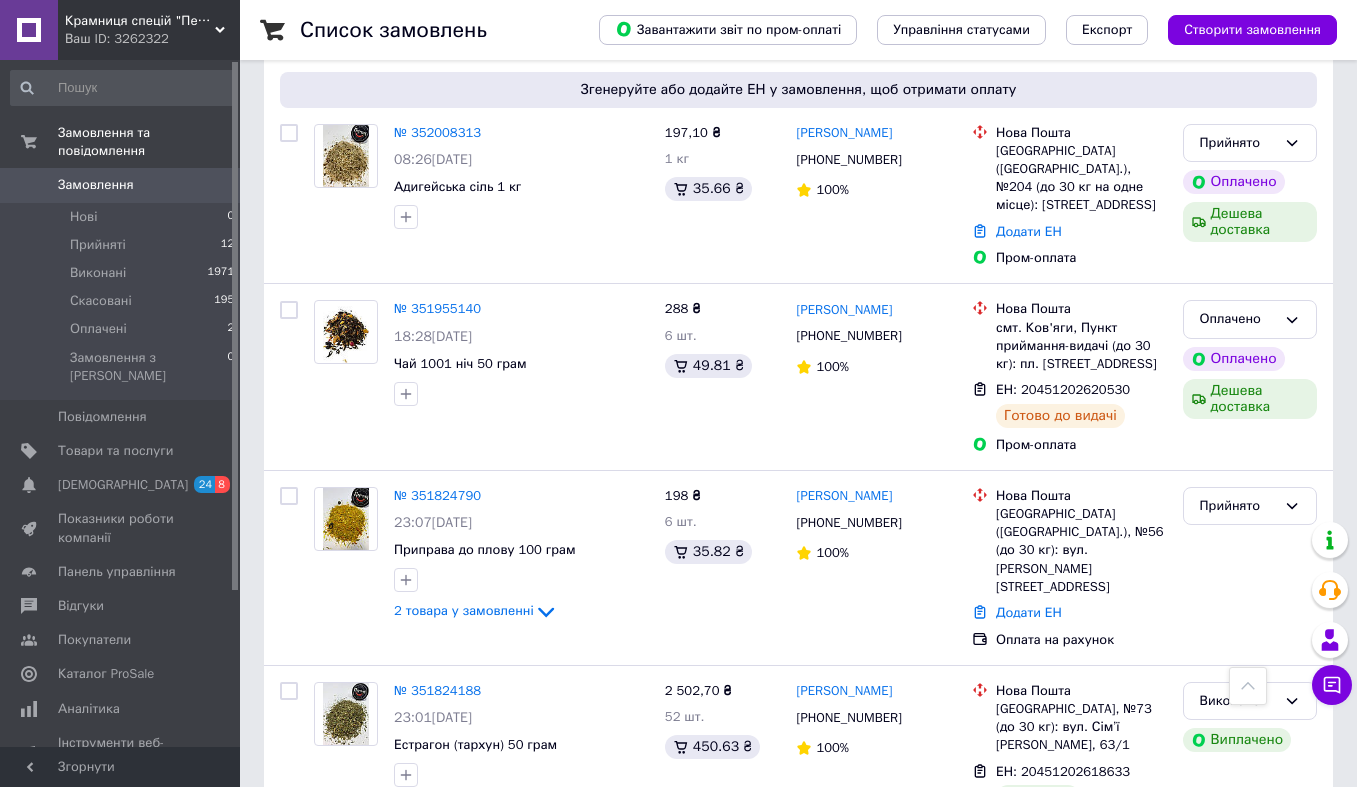 scroll, scrollTop: 565, scrollLeft: 0, axis: vertical 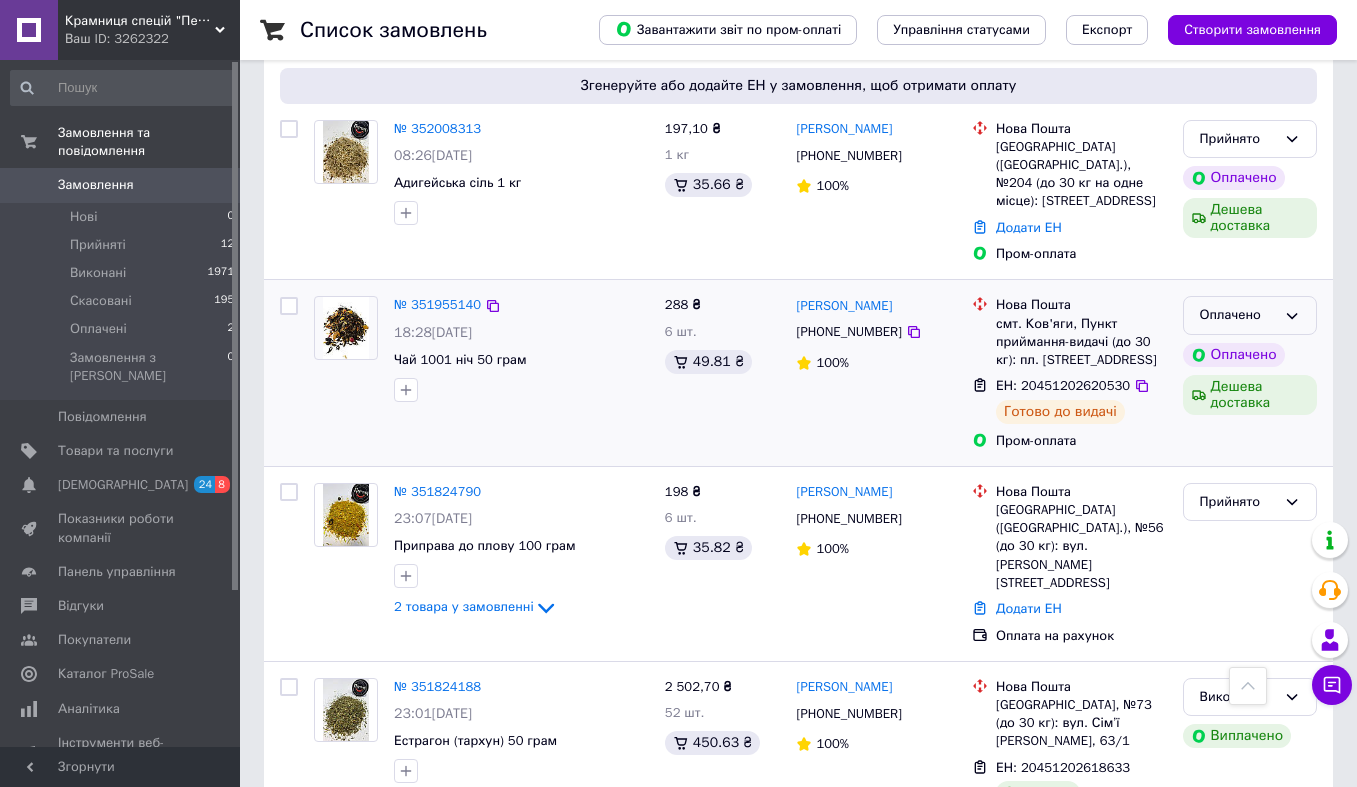 click 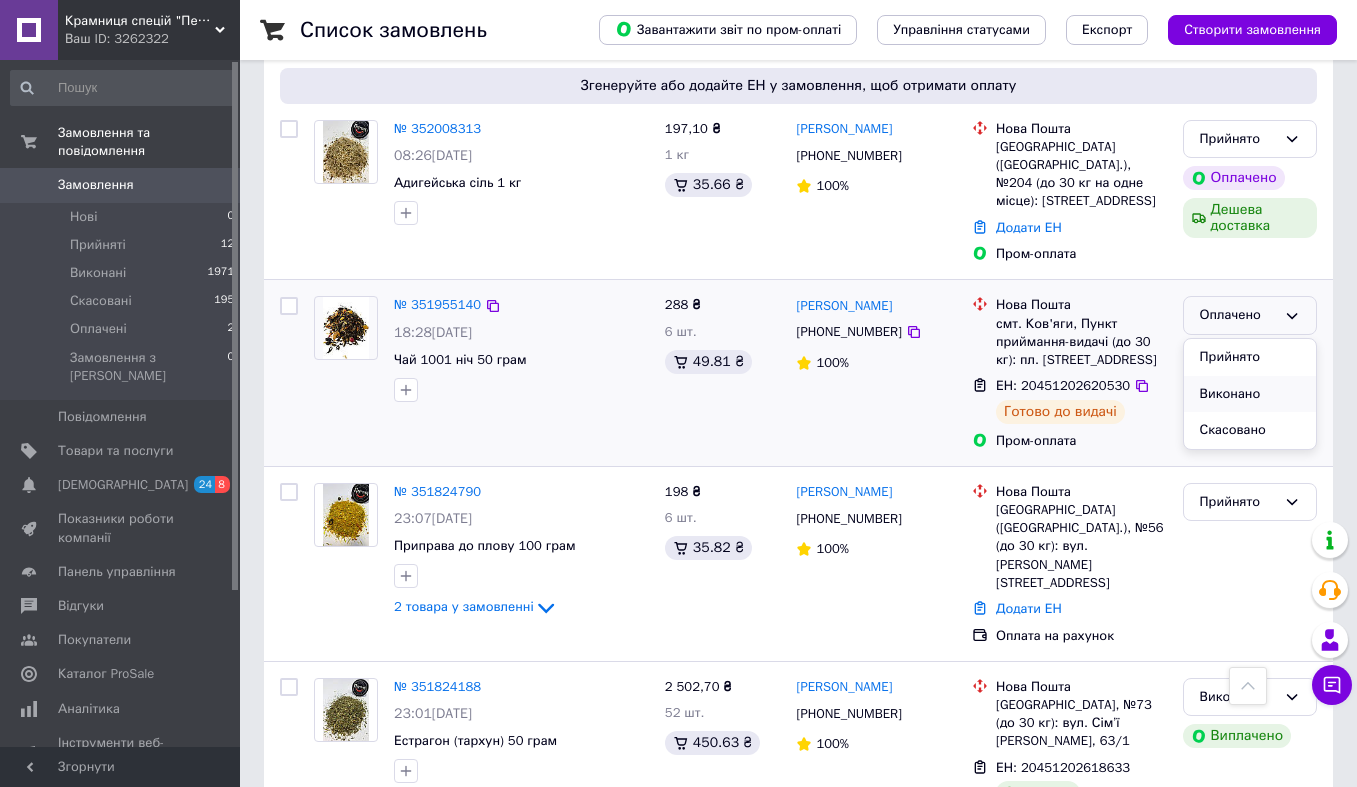 click on "Виконано" at bounding box center [1250, 394] 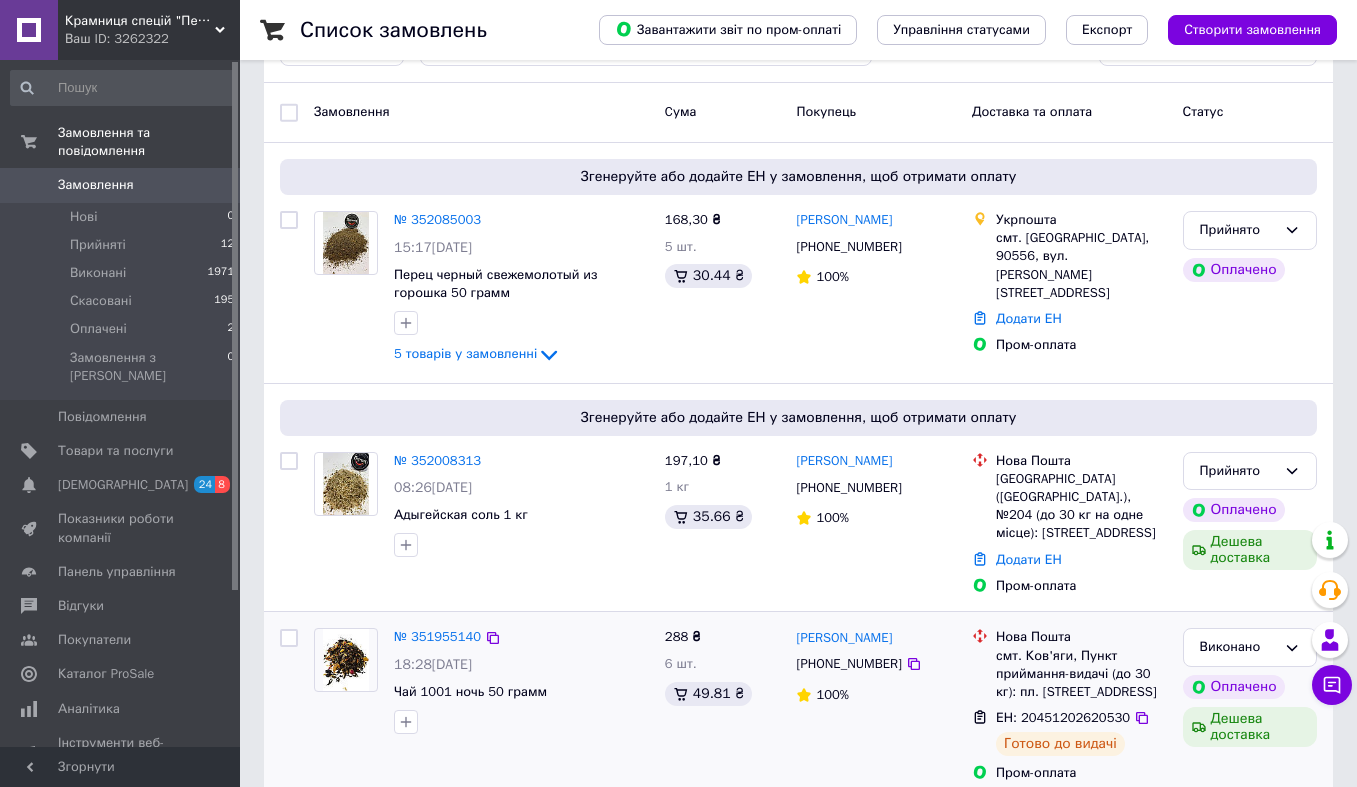 scroll, scrollTop: 225, scrollLeft: 0, axis: vertical 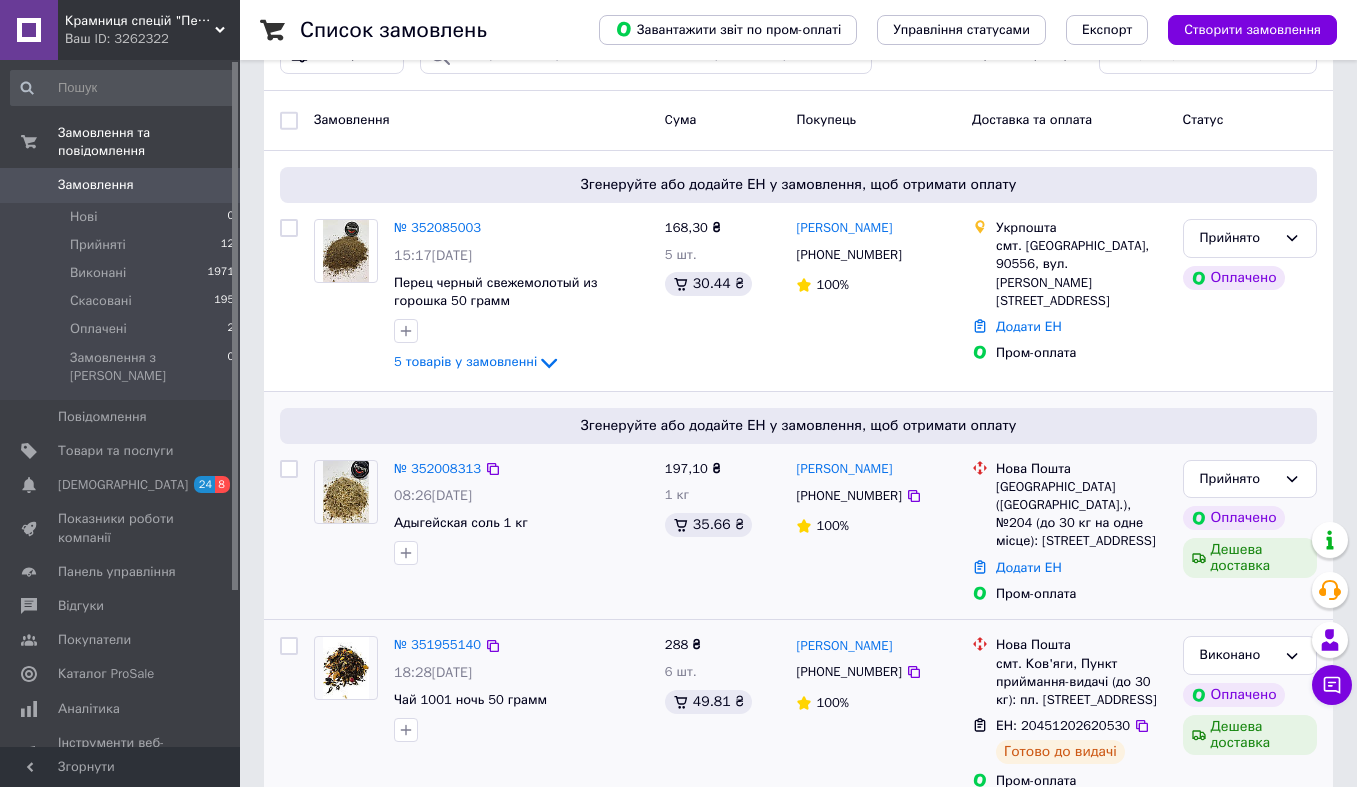 click on "[PHONE_NUMBER]" at bounding box center [848, 496] 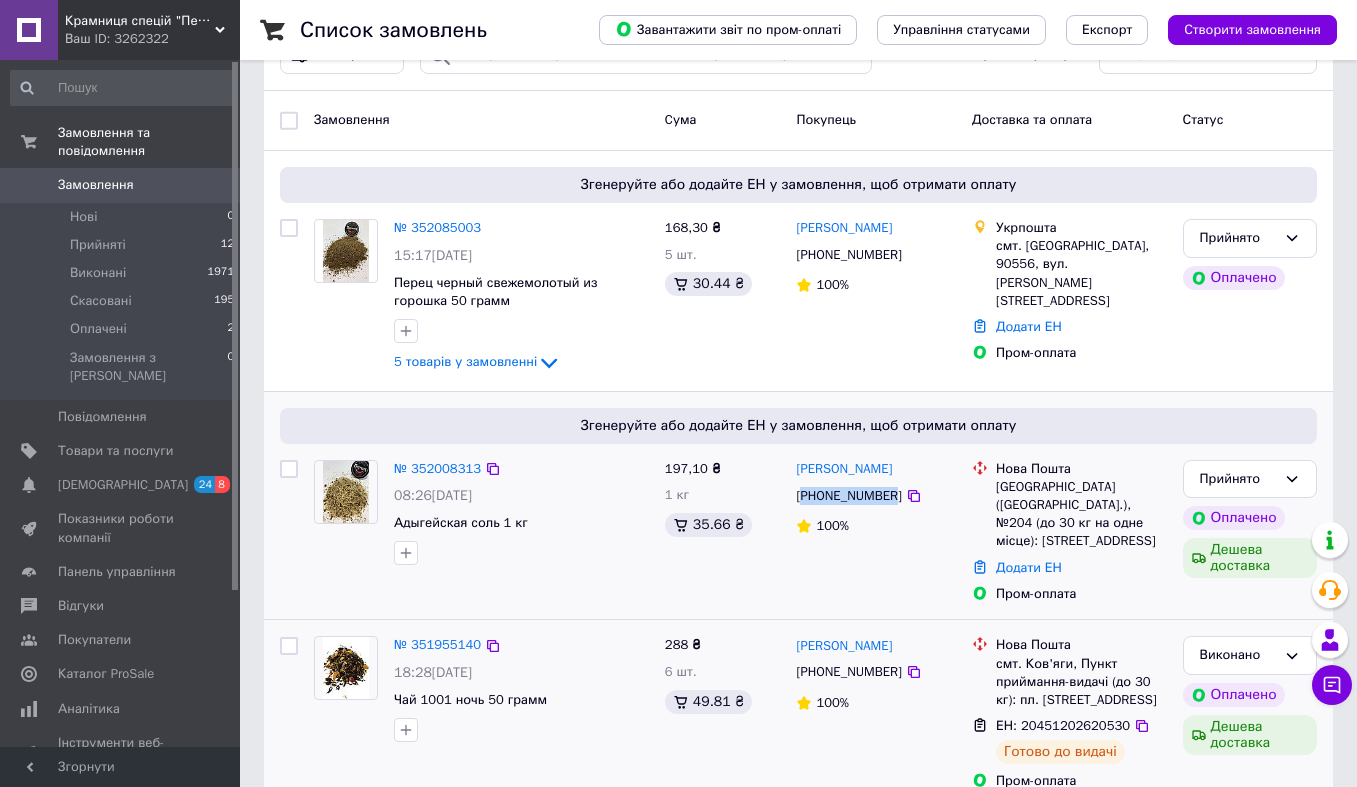 click on "[PHONE_NUMBER]" at bounding box center [848, 496] 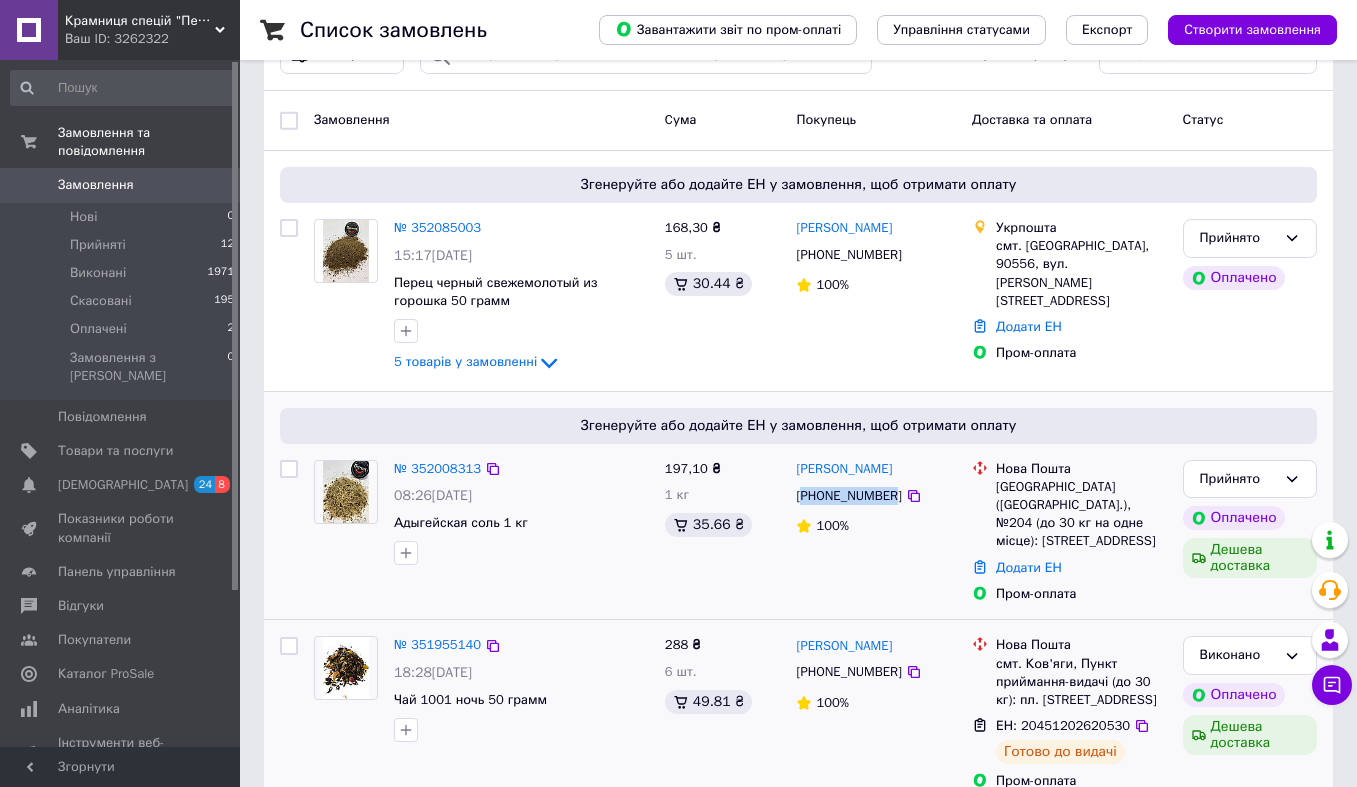 copy on "380506221903" 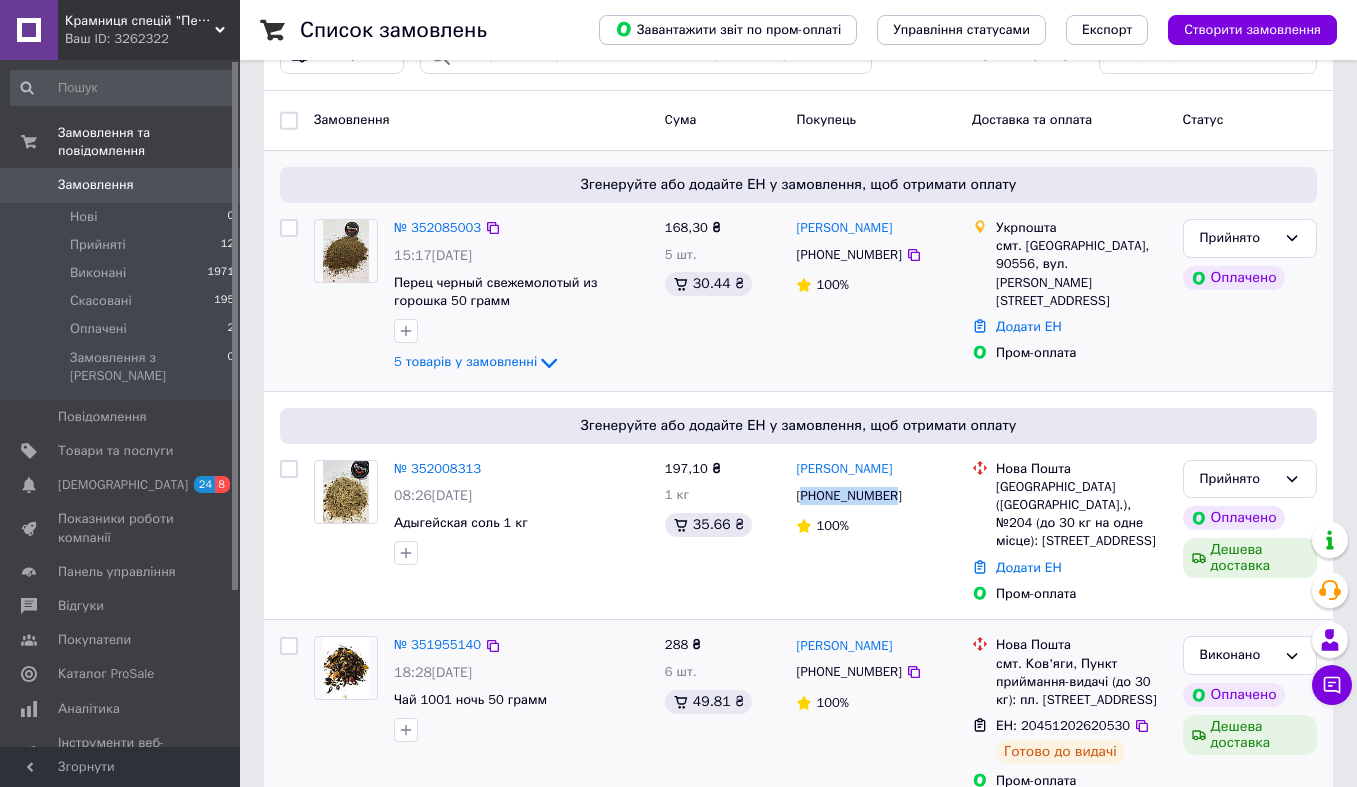 click on "[PHONE_NUMBER]" at bounding box center [848, 255] 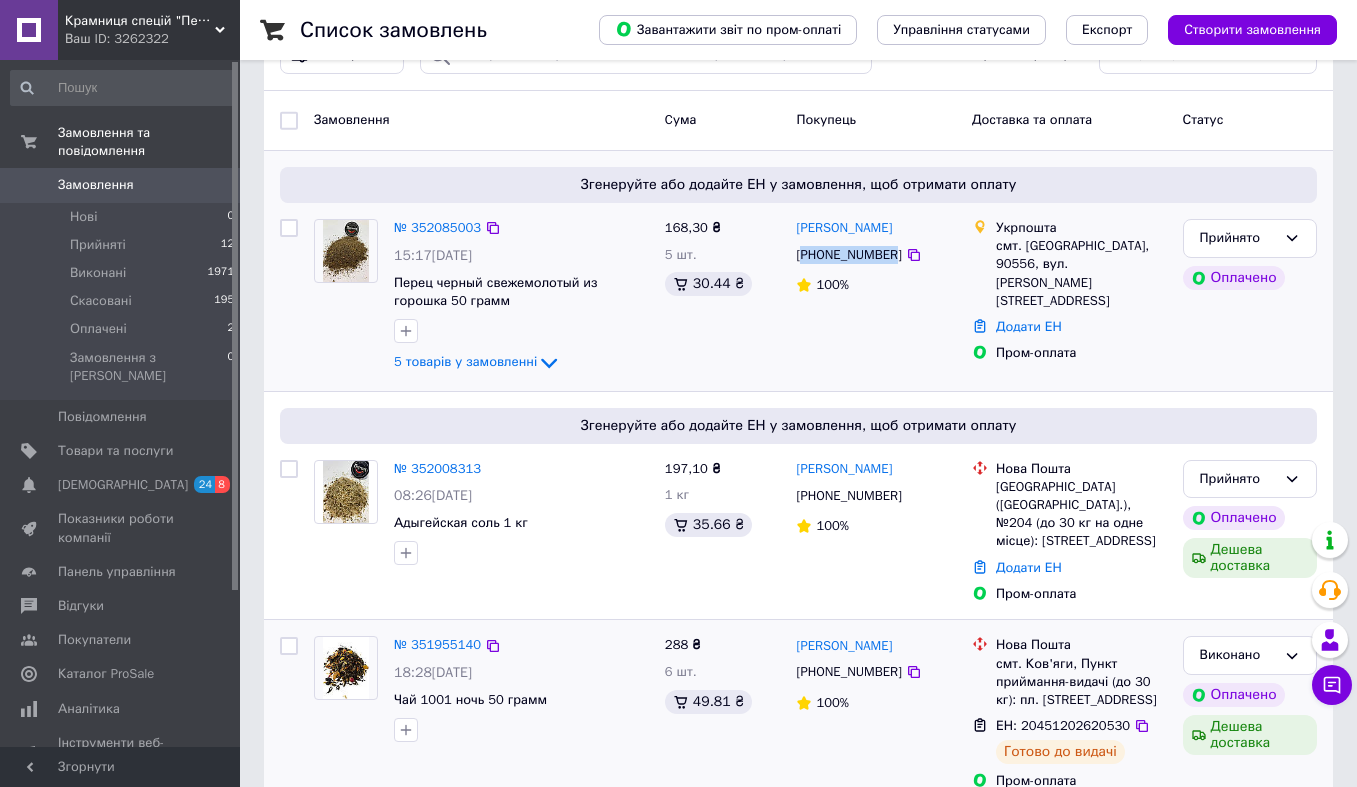 copy on "380961271990" 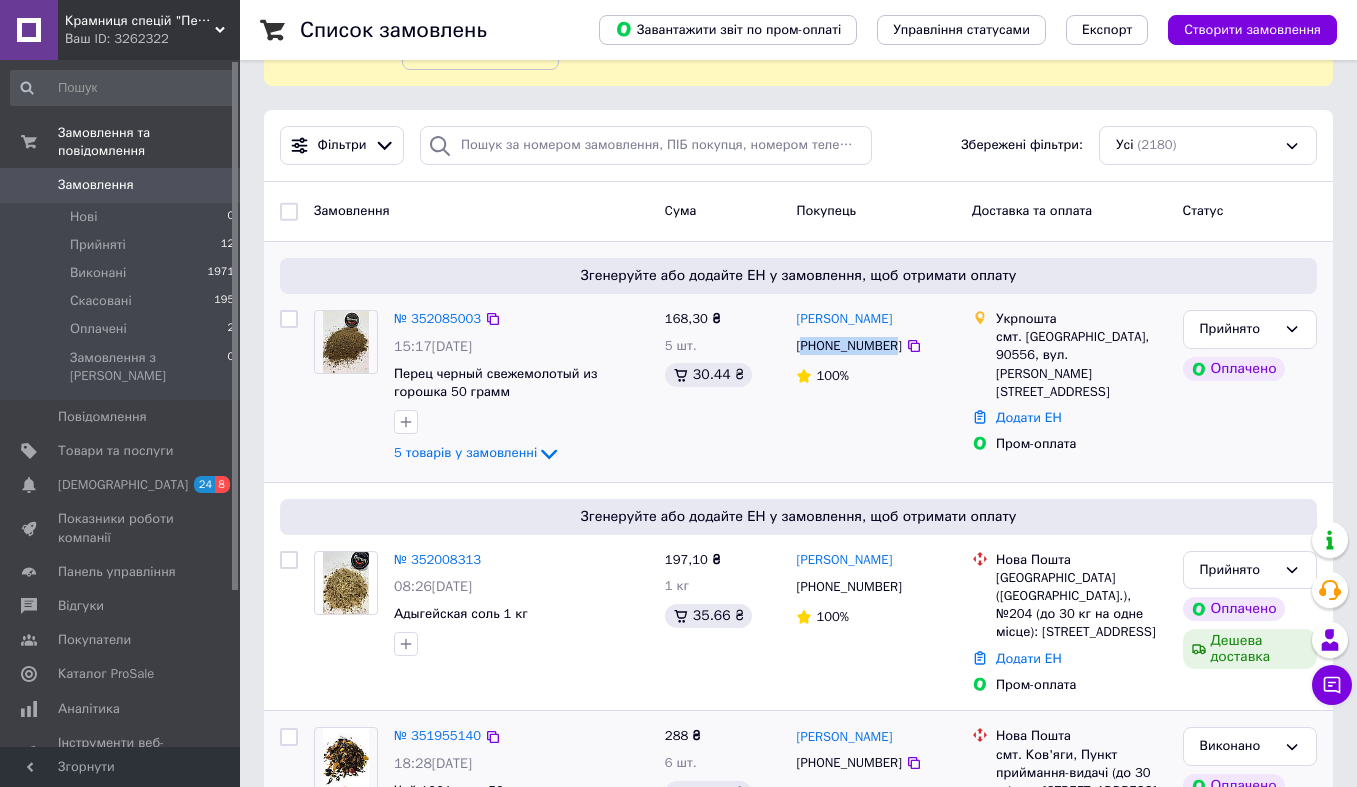 scroll, scrollTop: 124, scrollLeft: 0, axis: vertical 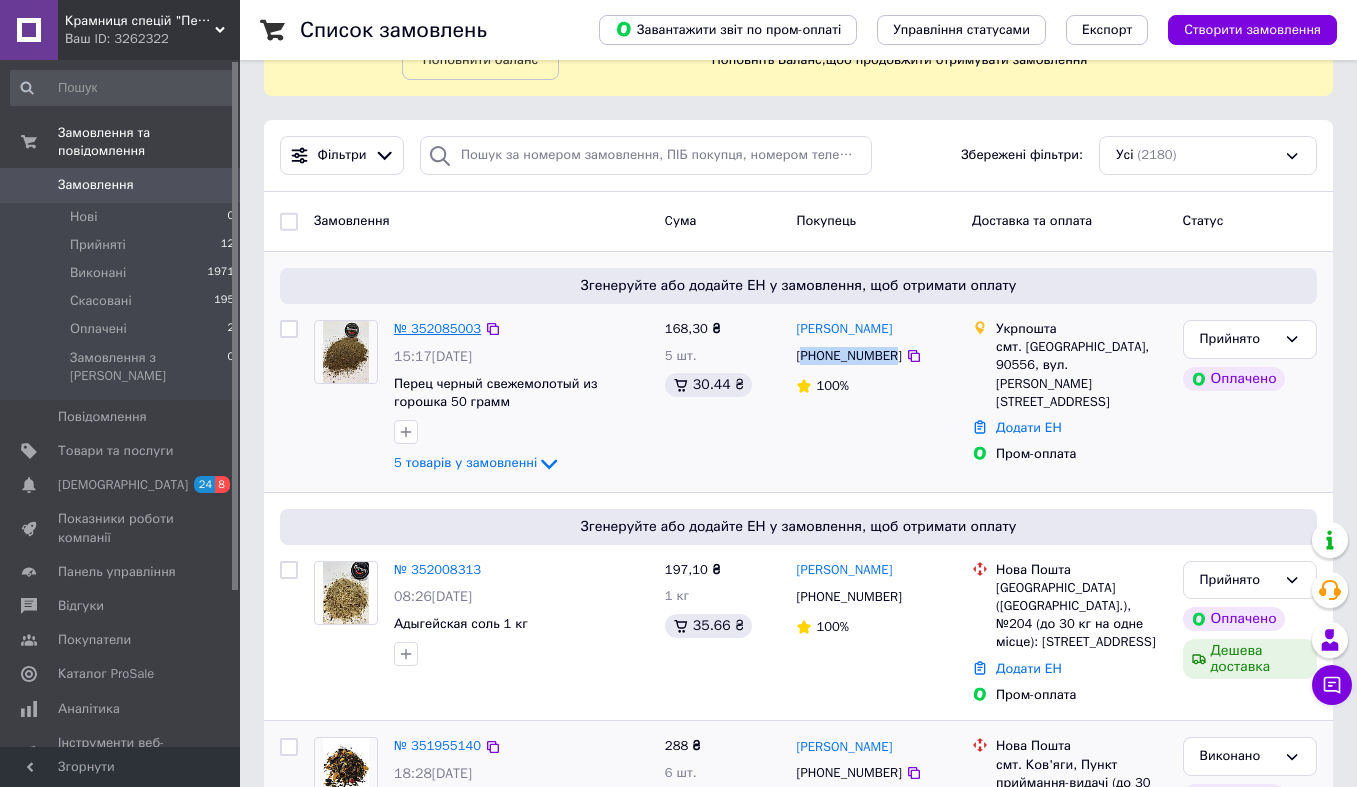 click on "№ 352085003" at bounding box center (437, 328) 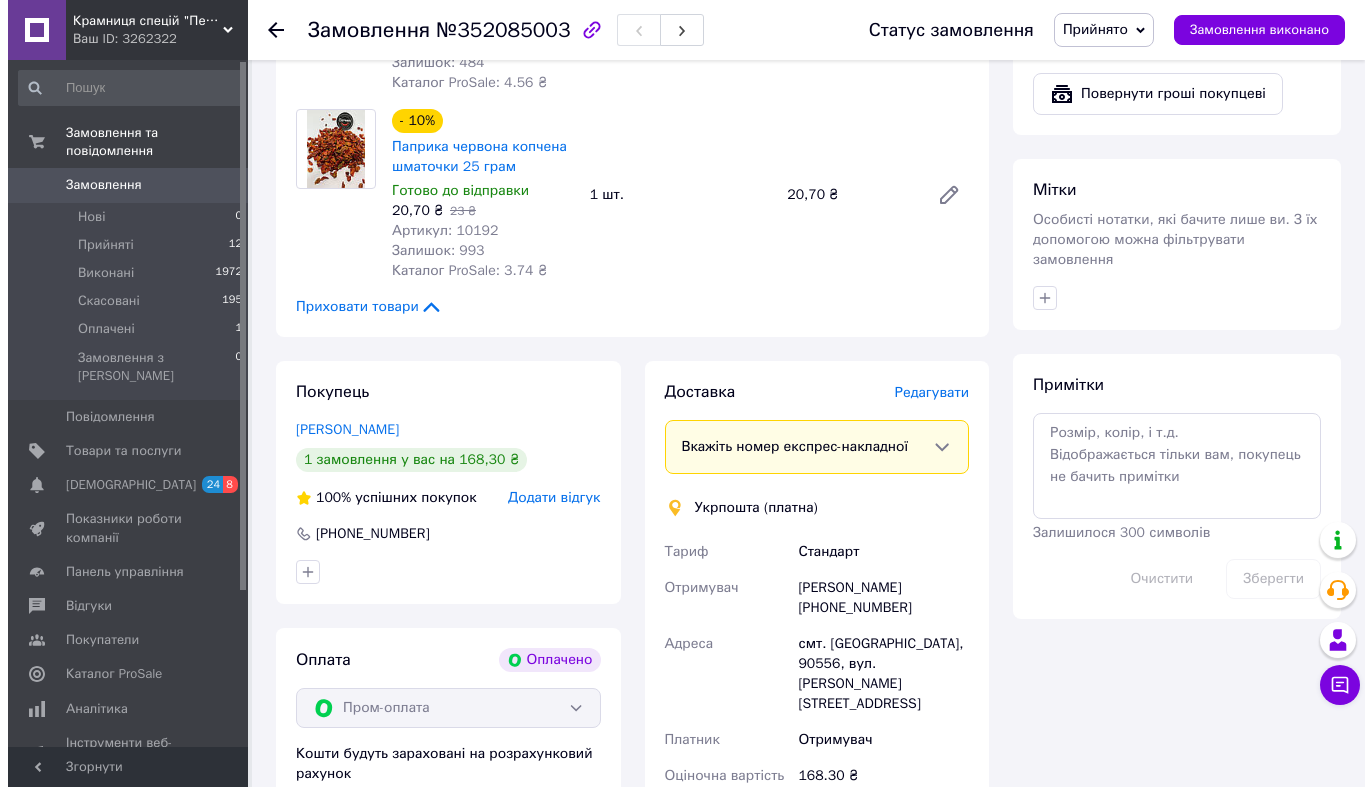 scroll, scrollTop: 944, scrollLeft: 0, axis: vertical 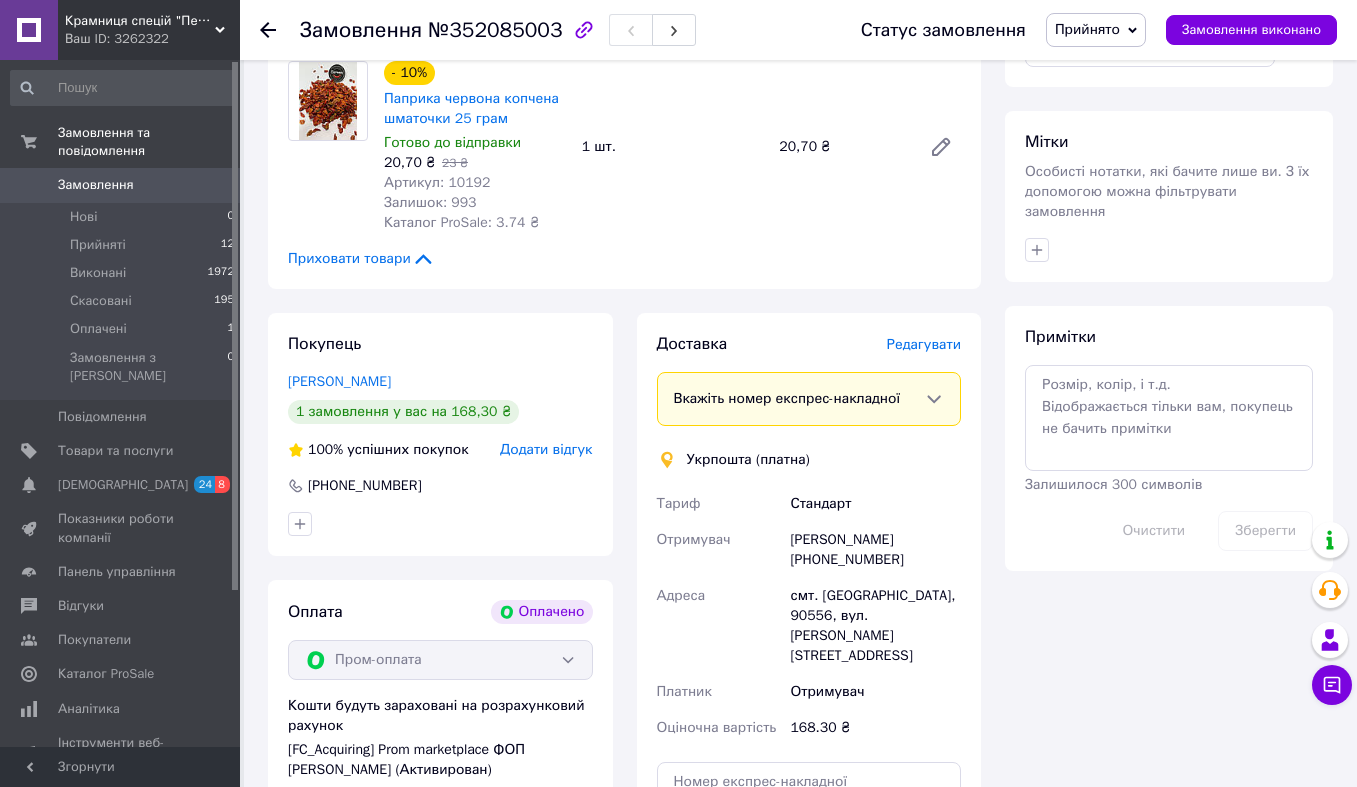 click on "Редагувати" at bounding box center (924, 344) 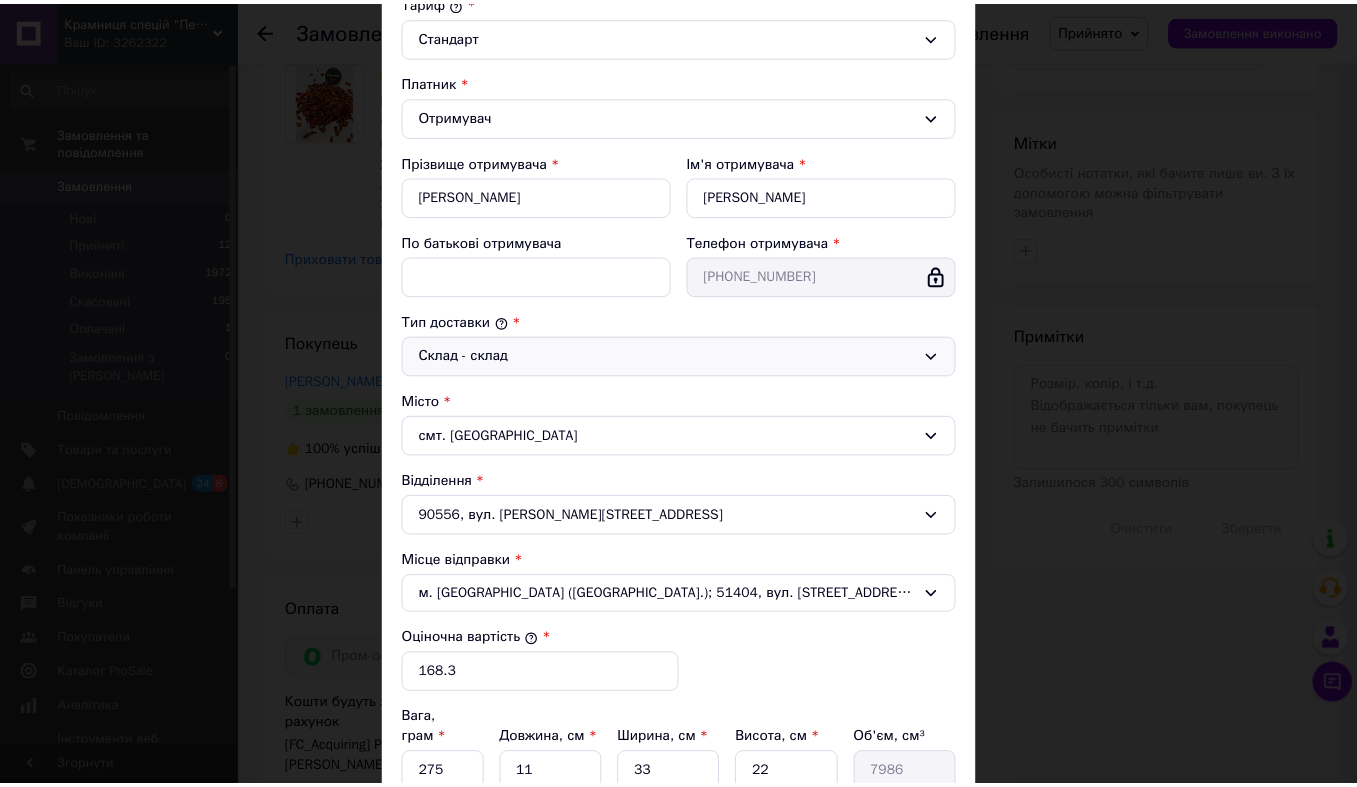scroll, scrollTop: 464, scrollLeft: 0, axis: vertical 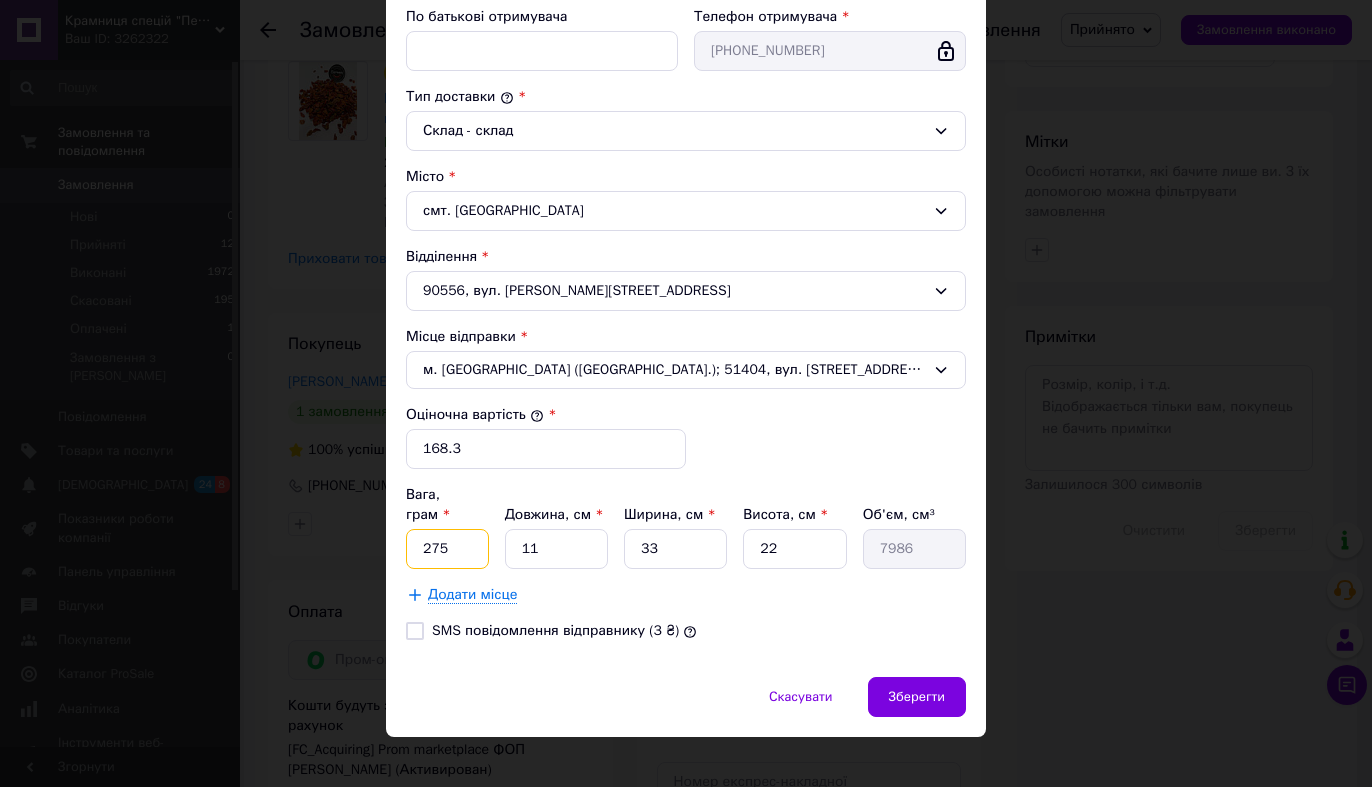 click on "275" at bounding box center [447, 549] 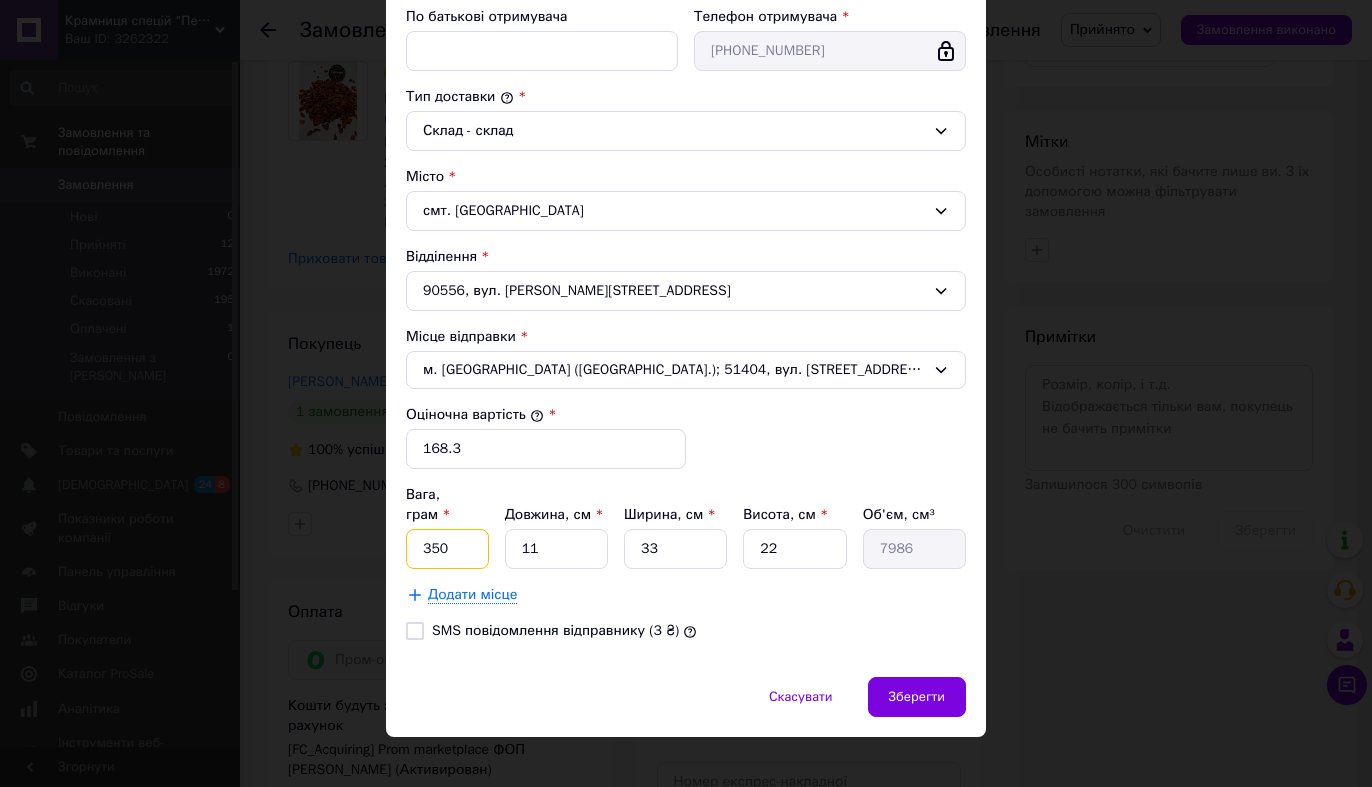 type on "350" 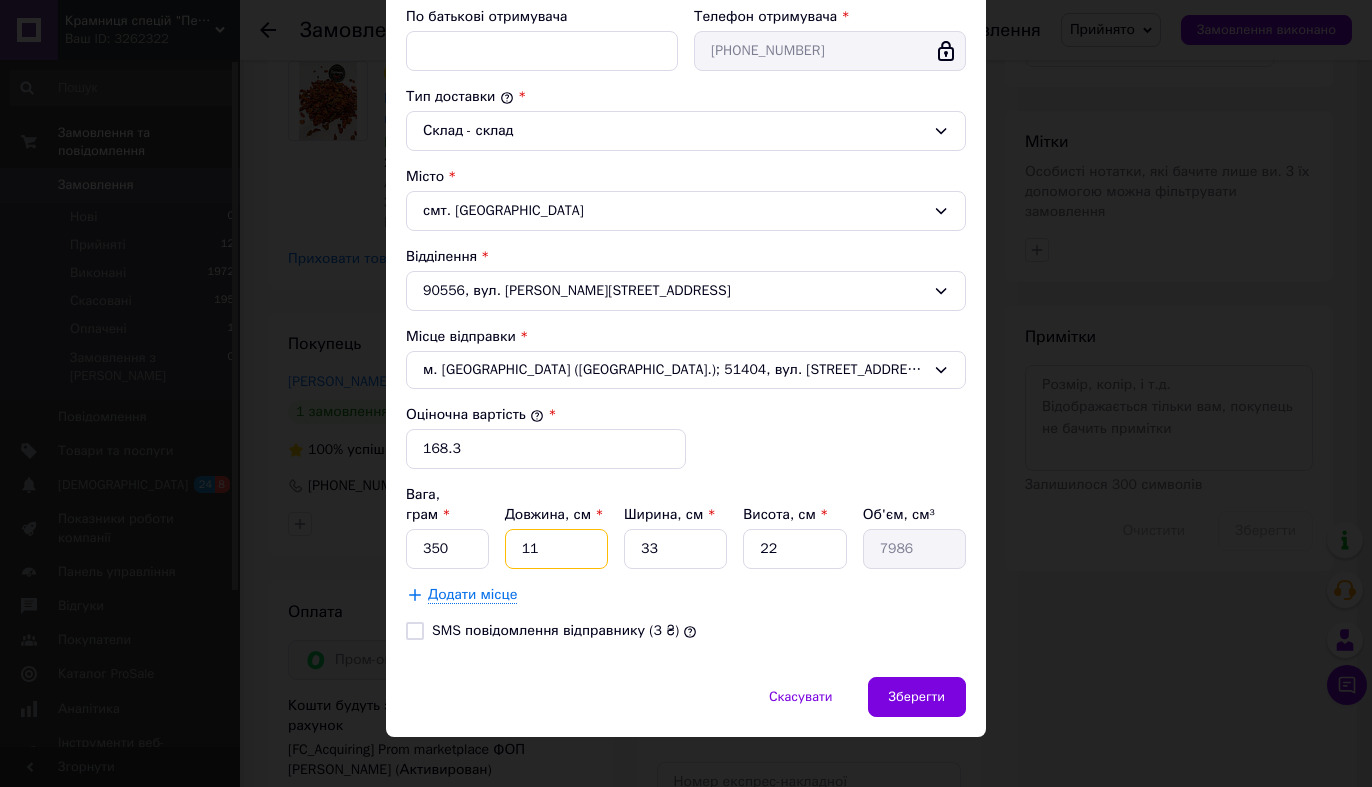 type on "1" 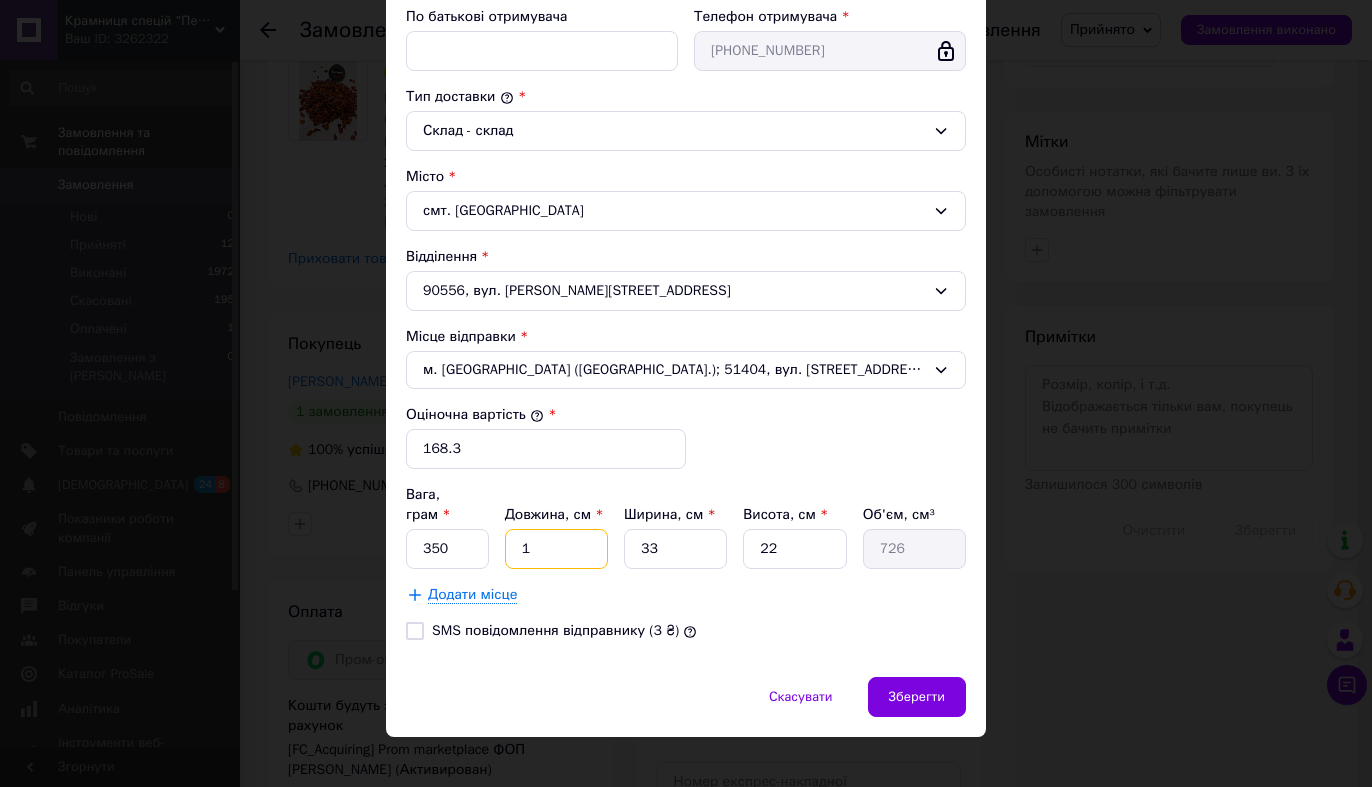 type on "17" 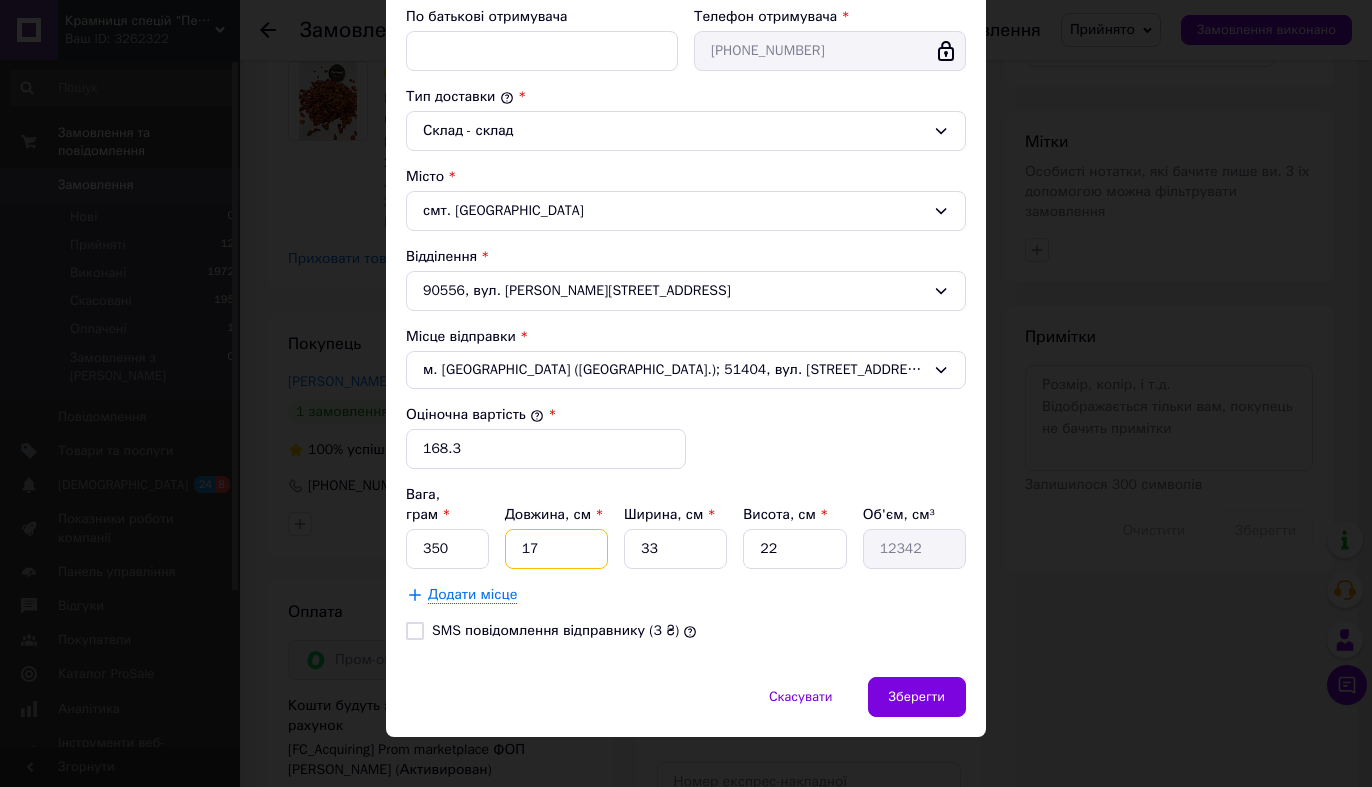 type on "17" 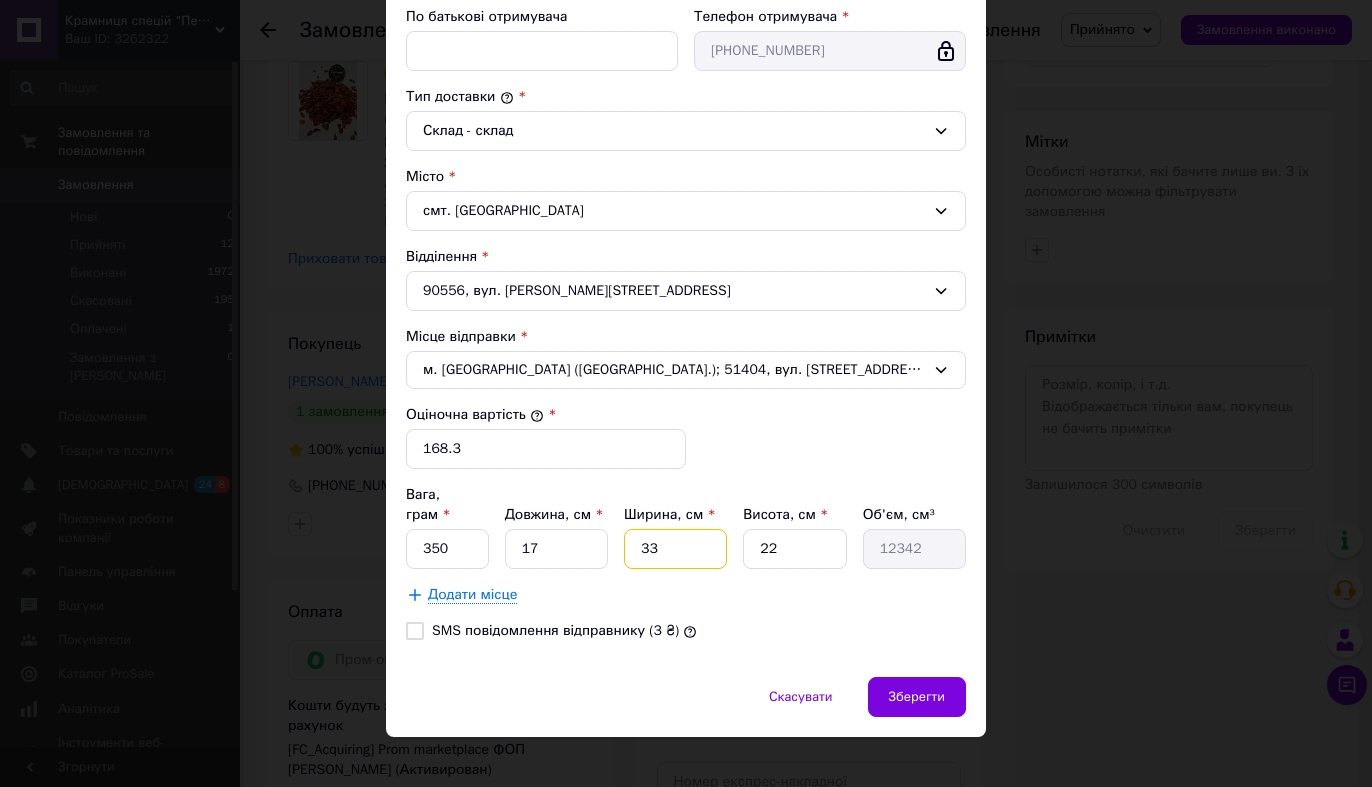 type on "1" 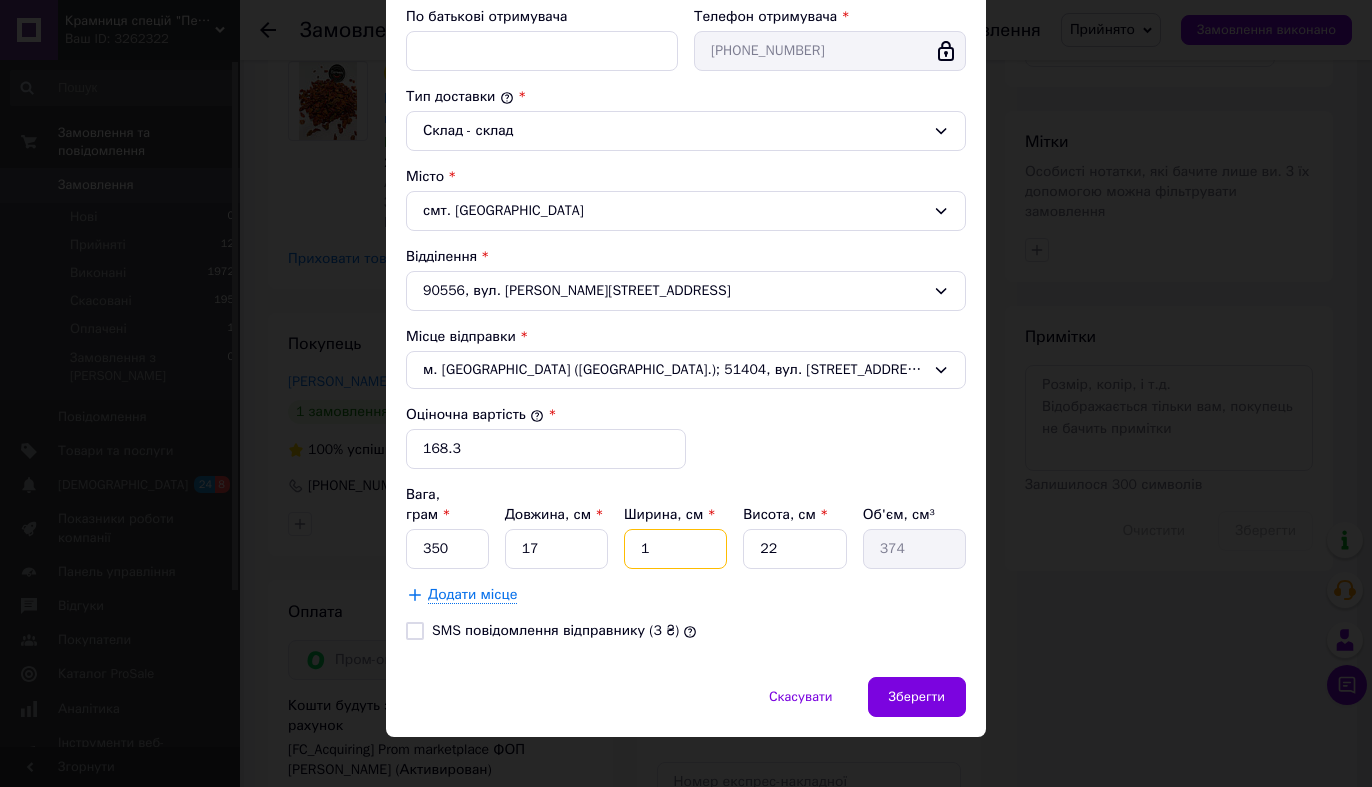 type on "10" 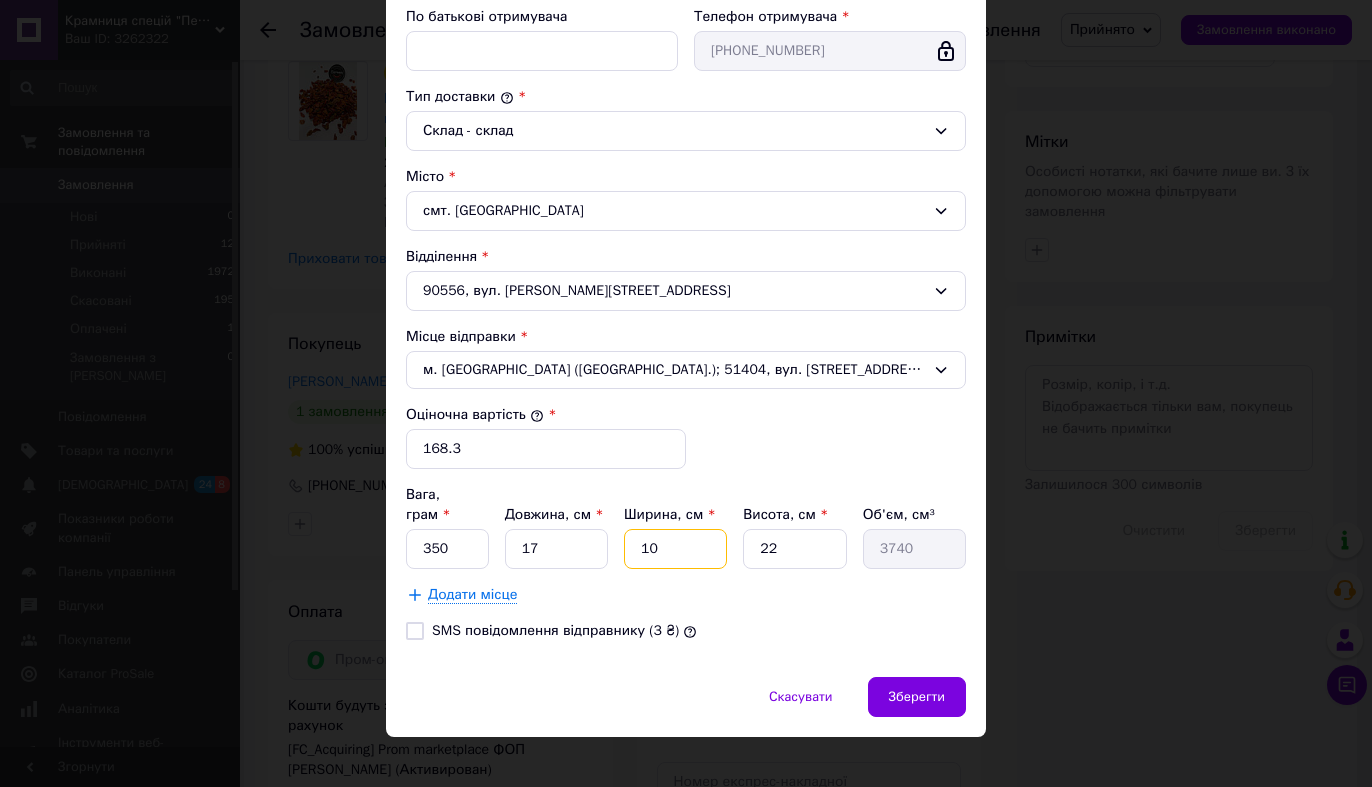 type on "10" 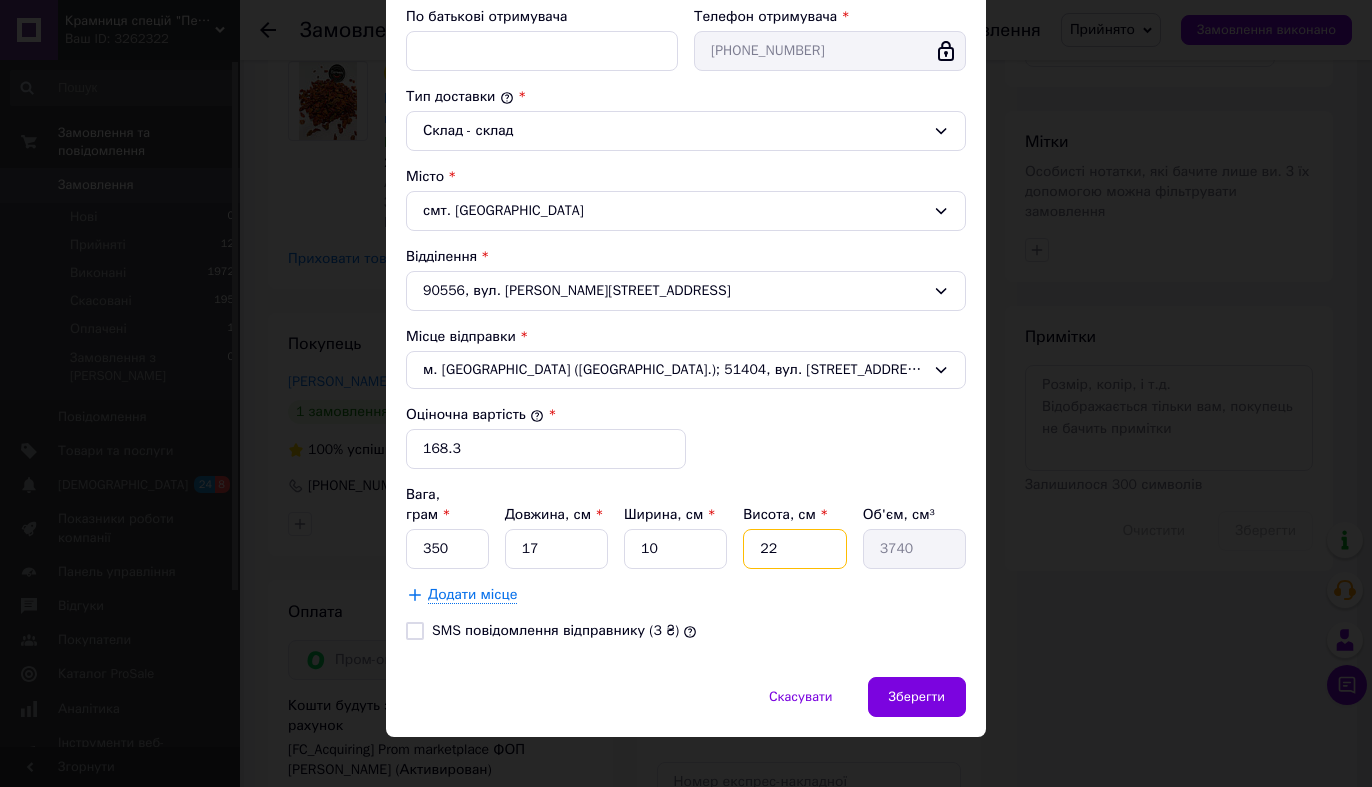 type on "1" 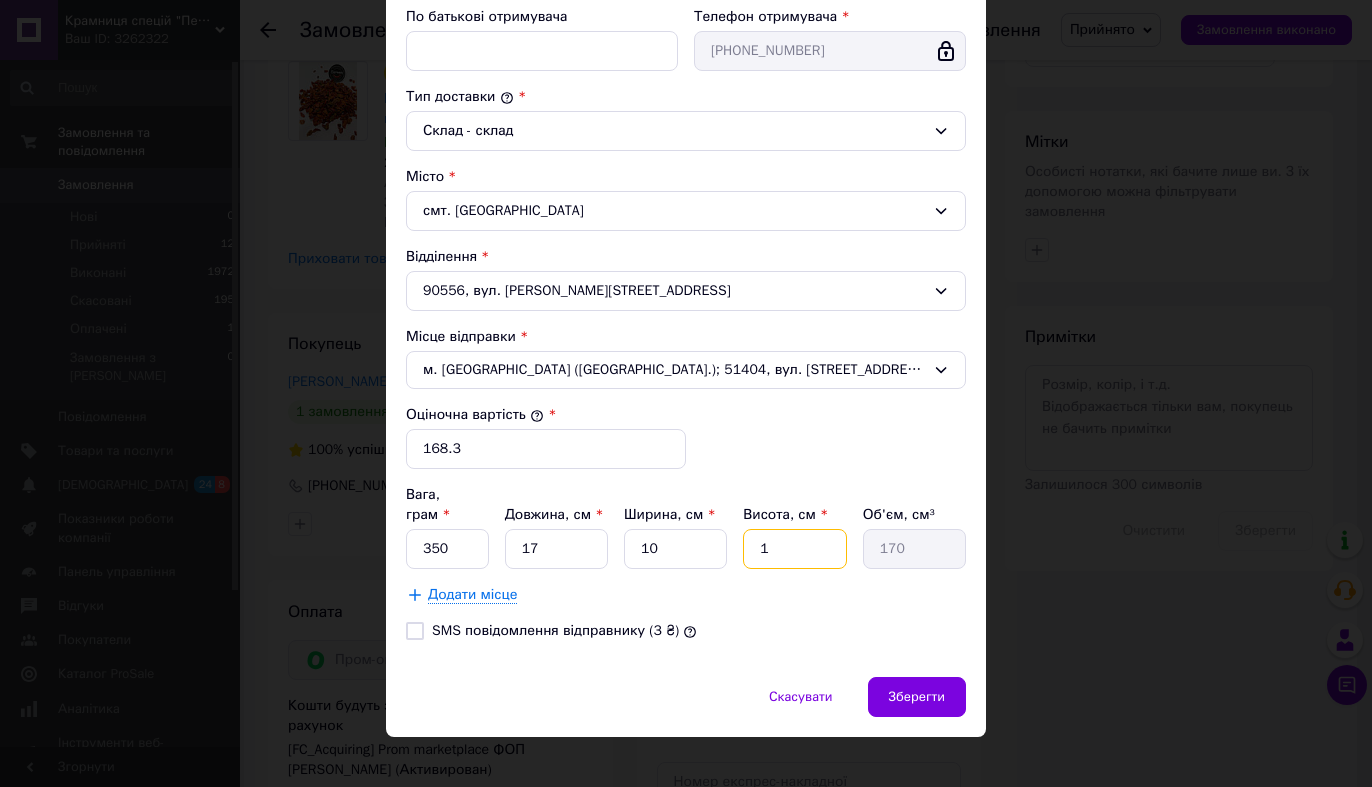 type on "10" 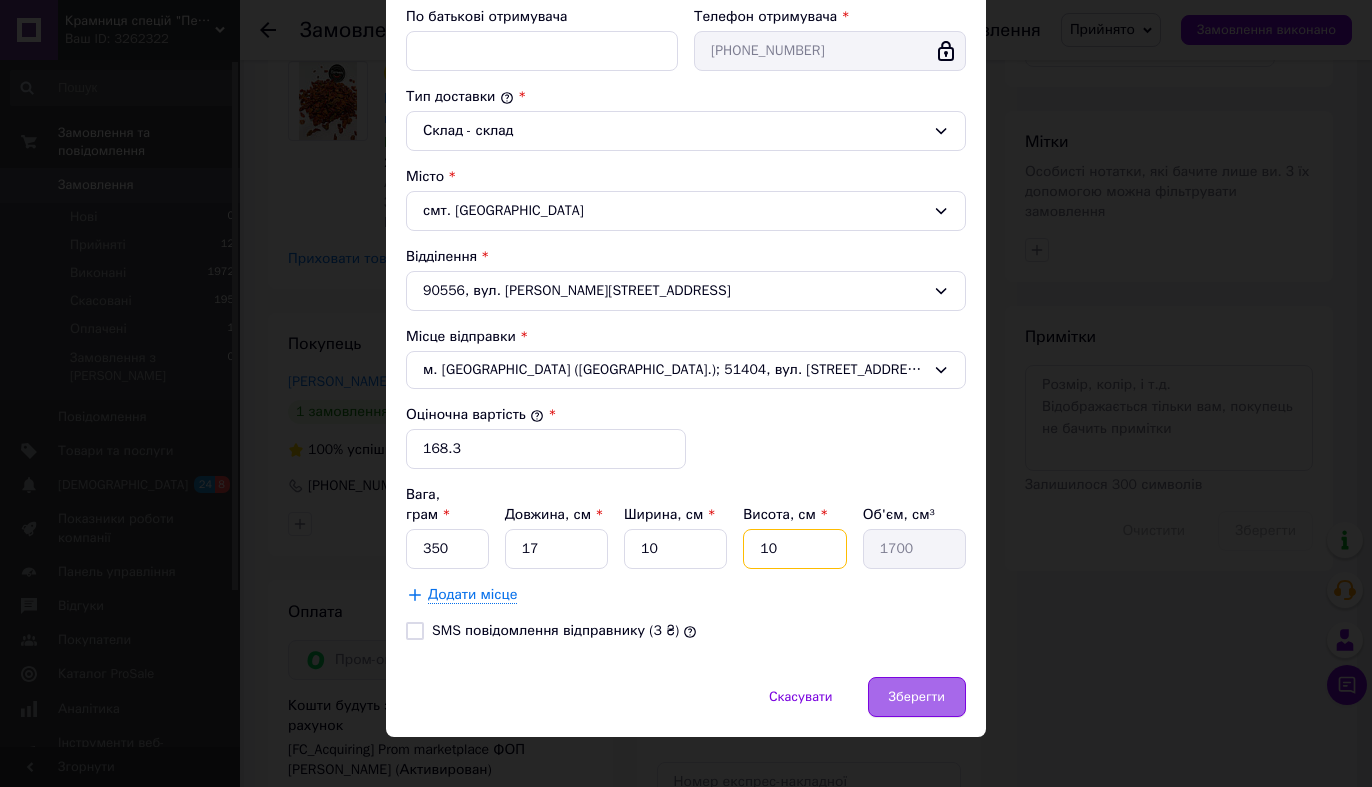 type on "10" 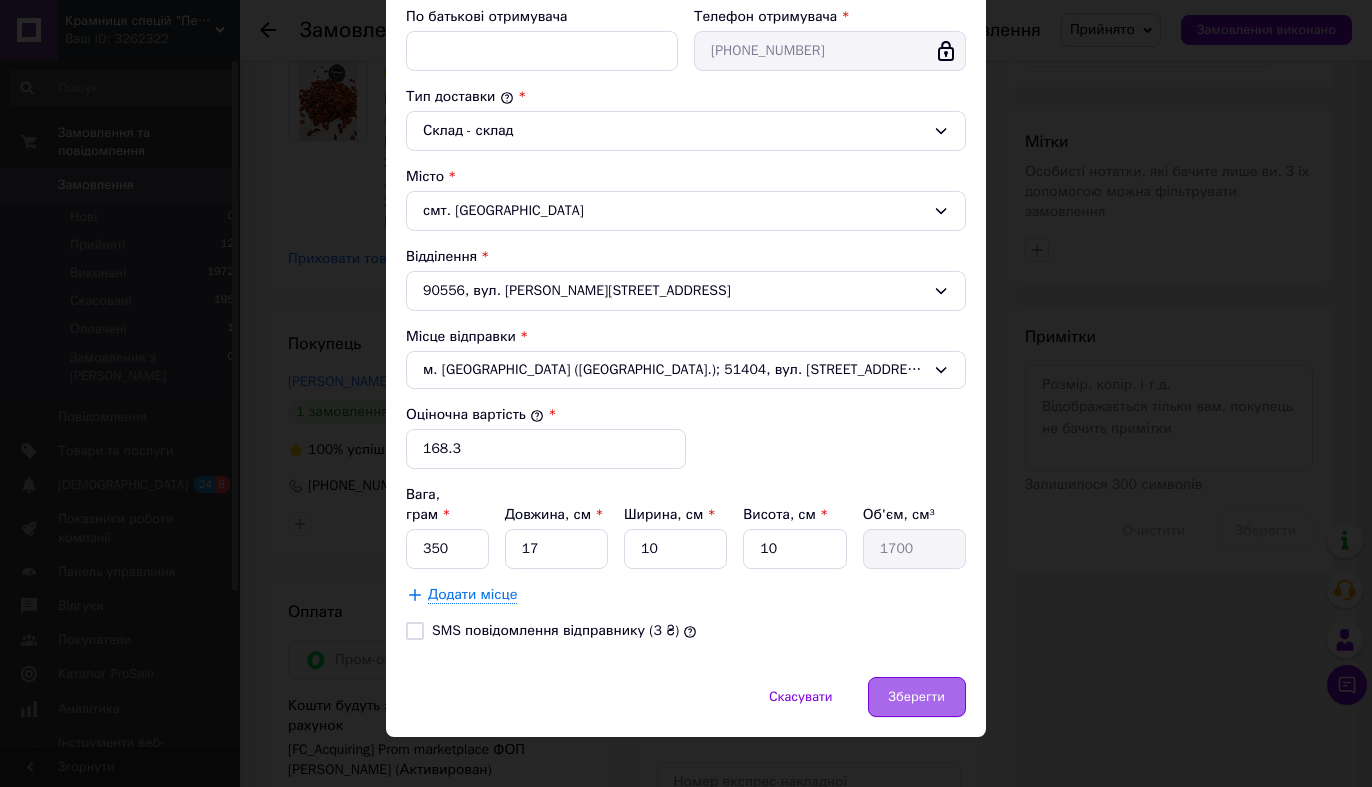 click on "Зберегти" at bounding box center (917, 697) 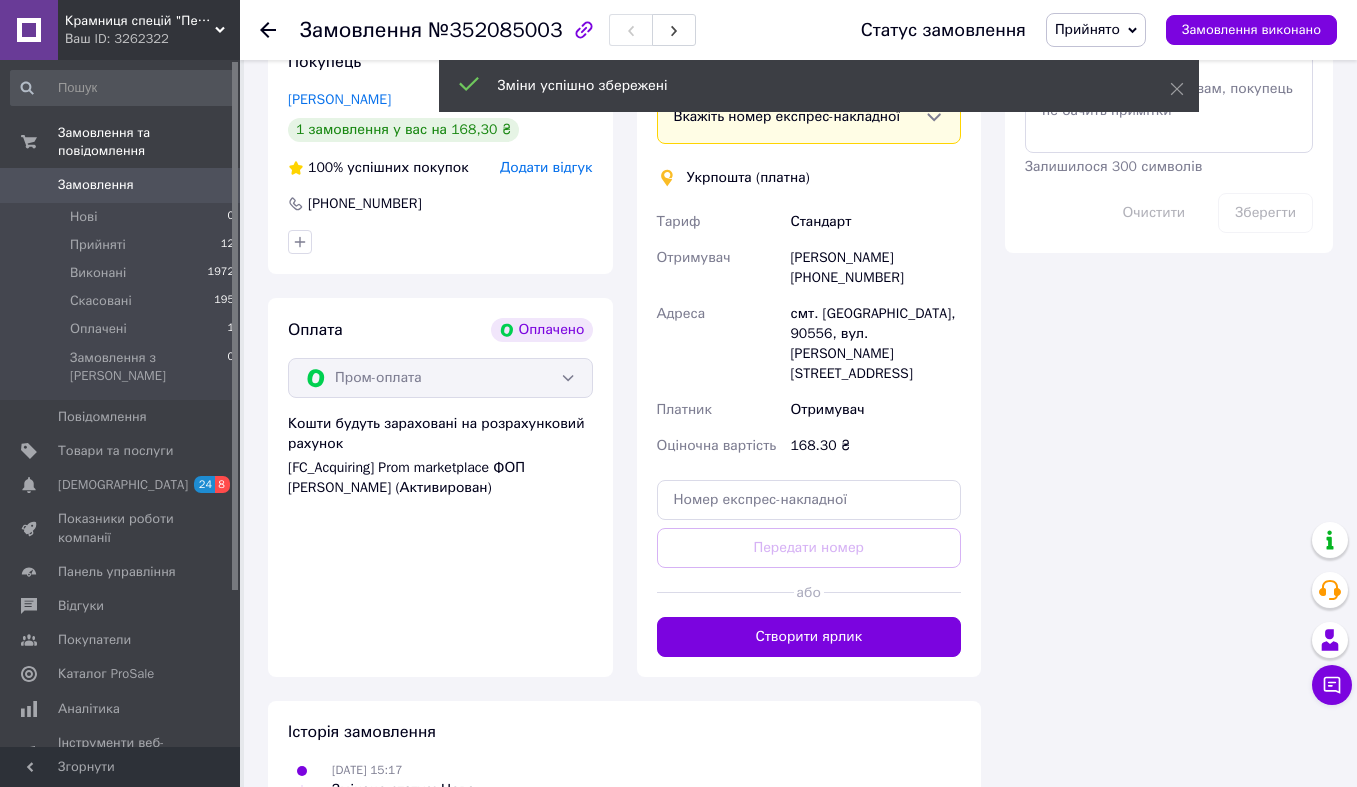scroll, scrollTop: 1235, scrollLeft: 0, axis: vertical 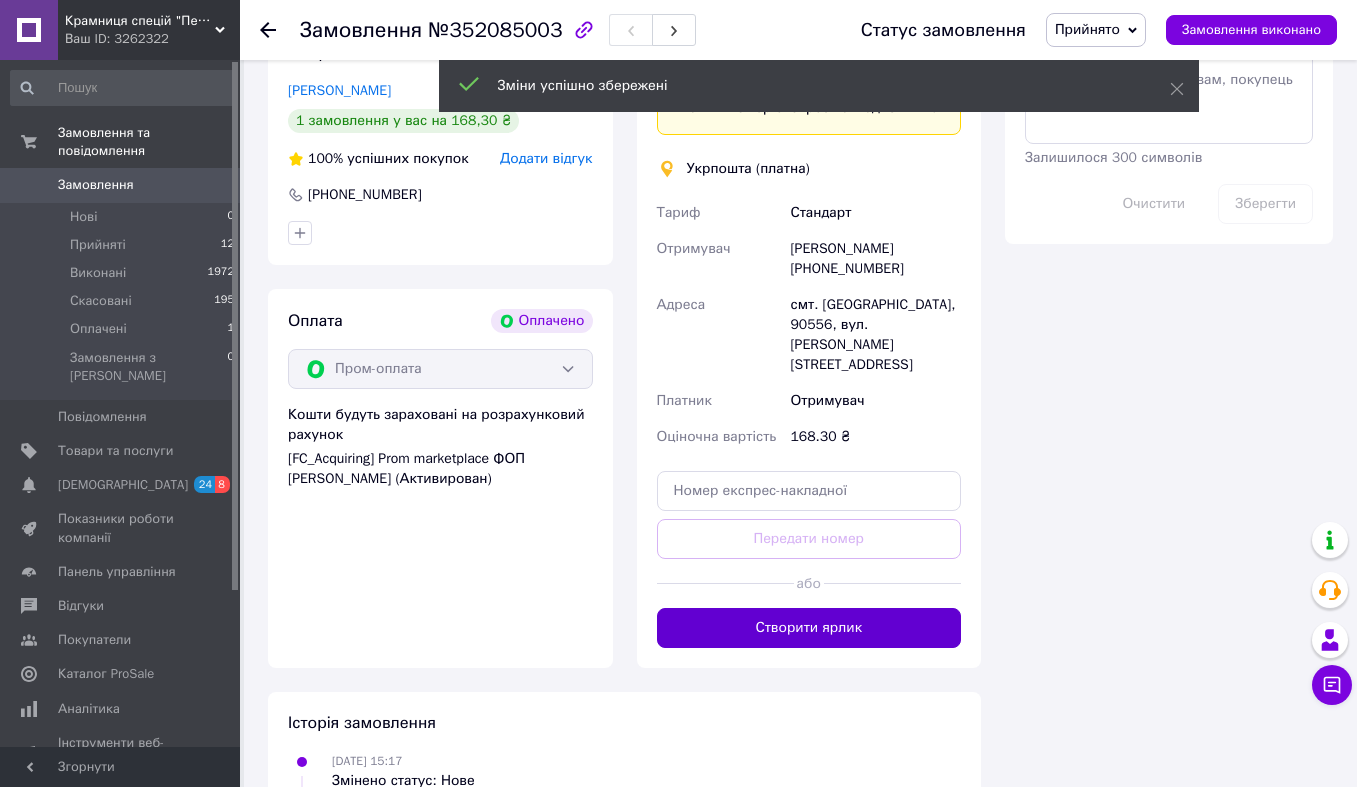 click on "Створити ярлик" at bounding box center (809, 628) 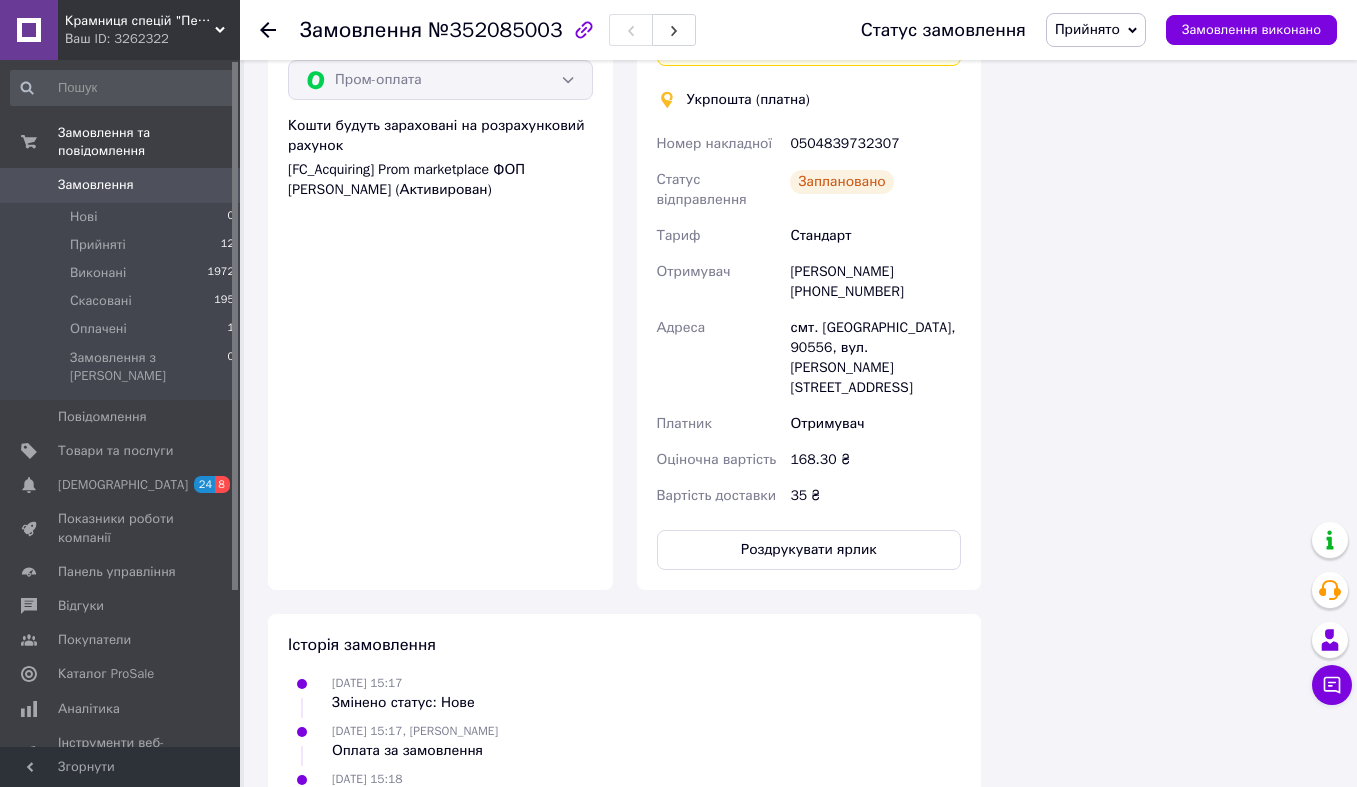 scroll, scrollTop: 1568, scrollLeft: 0, axis: vertical 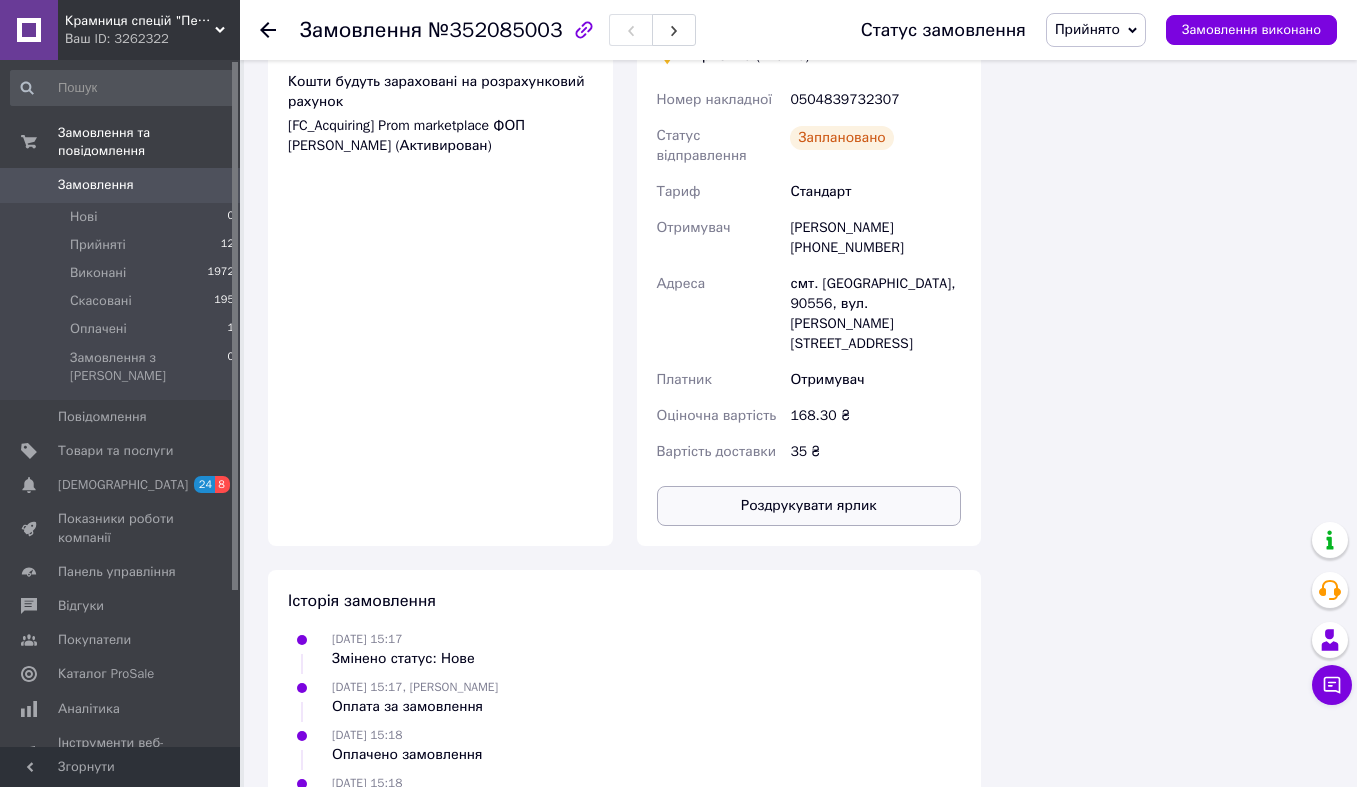 click on "Роздрукувати ярлик" at bounding box center (809, 506) 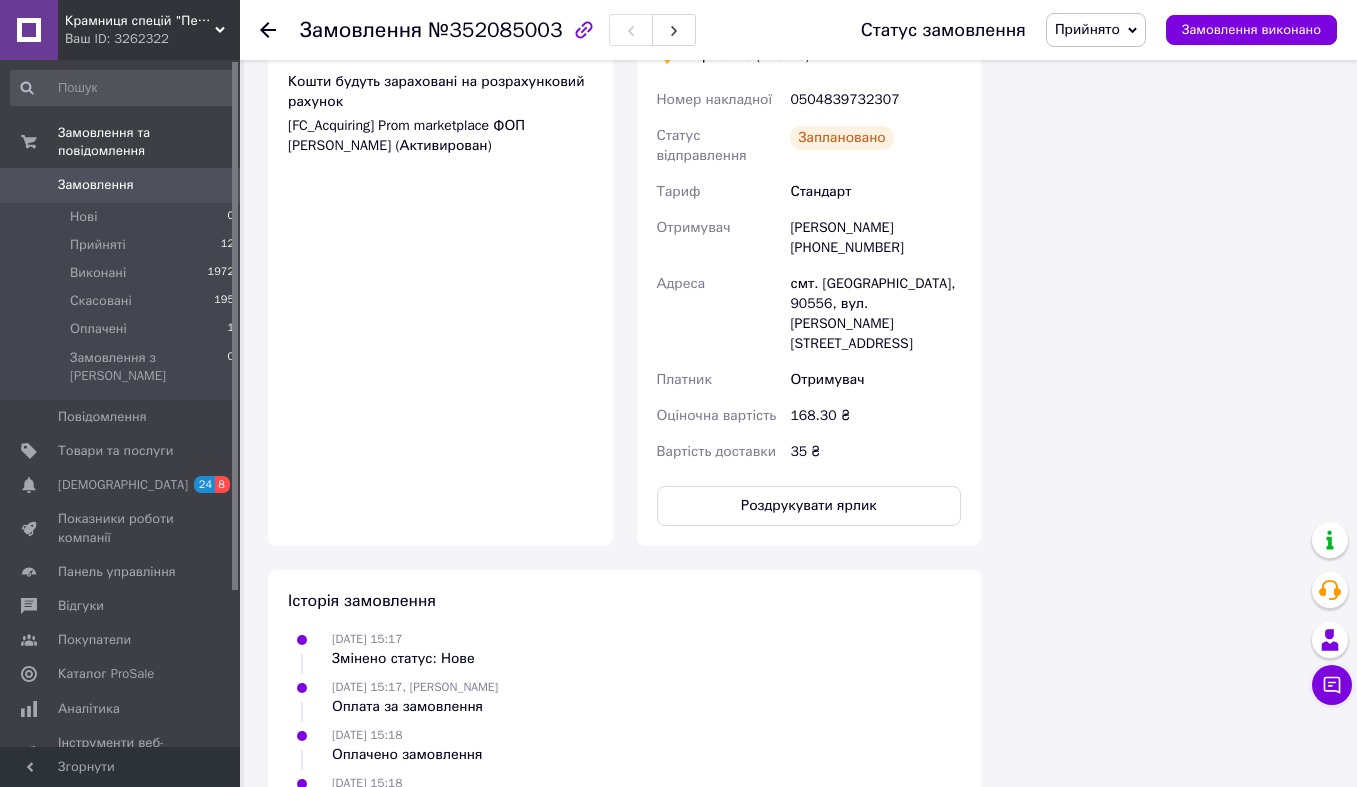 click 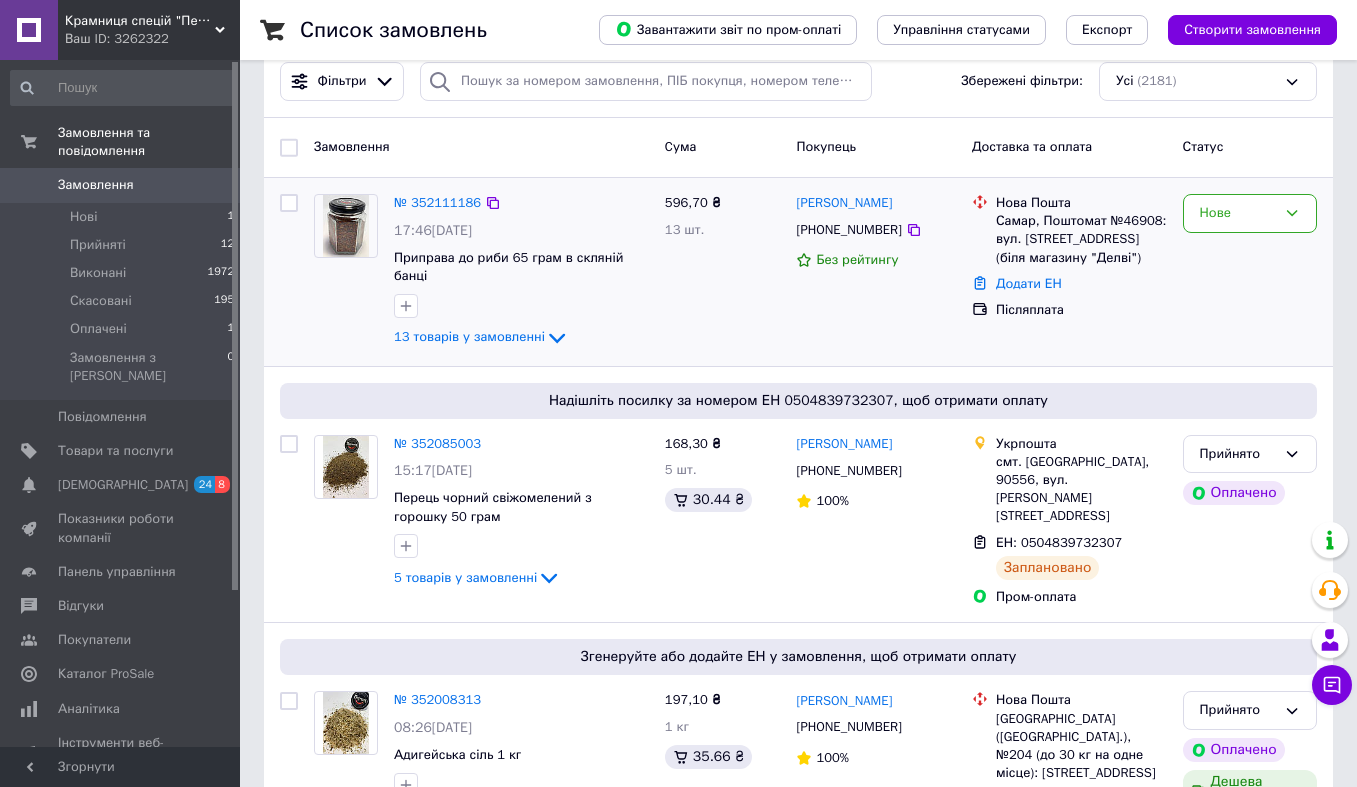 scroll, scrollTop: 231, scrollLeft: 0, axis: vertical 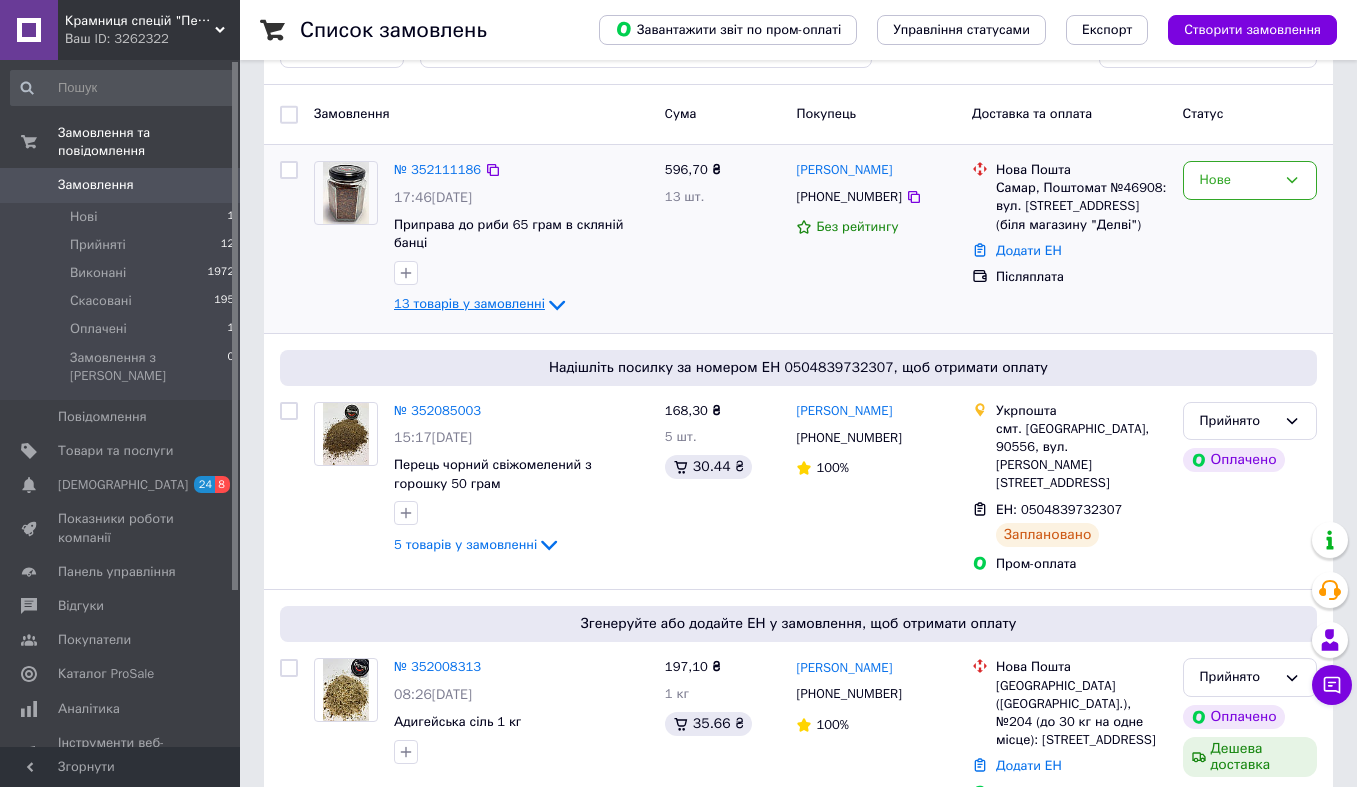 click 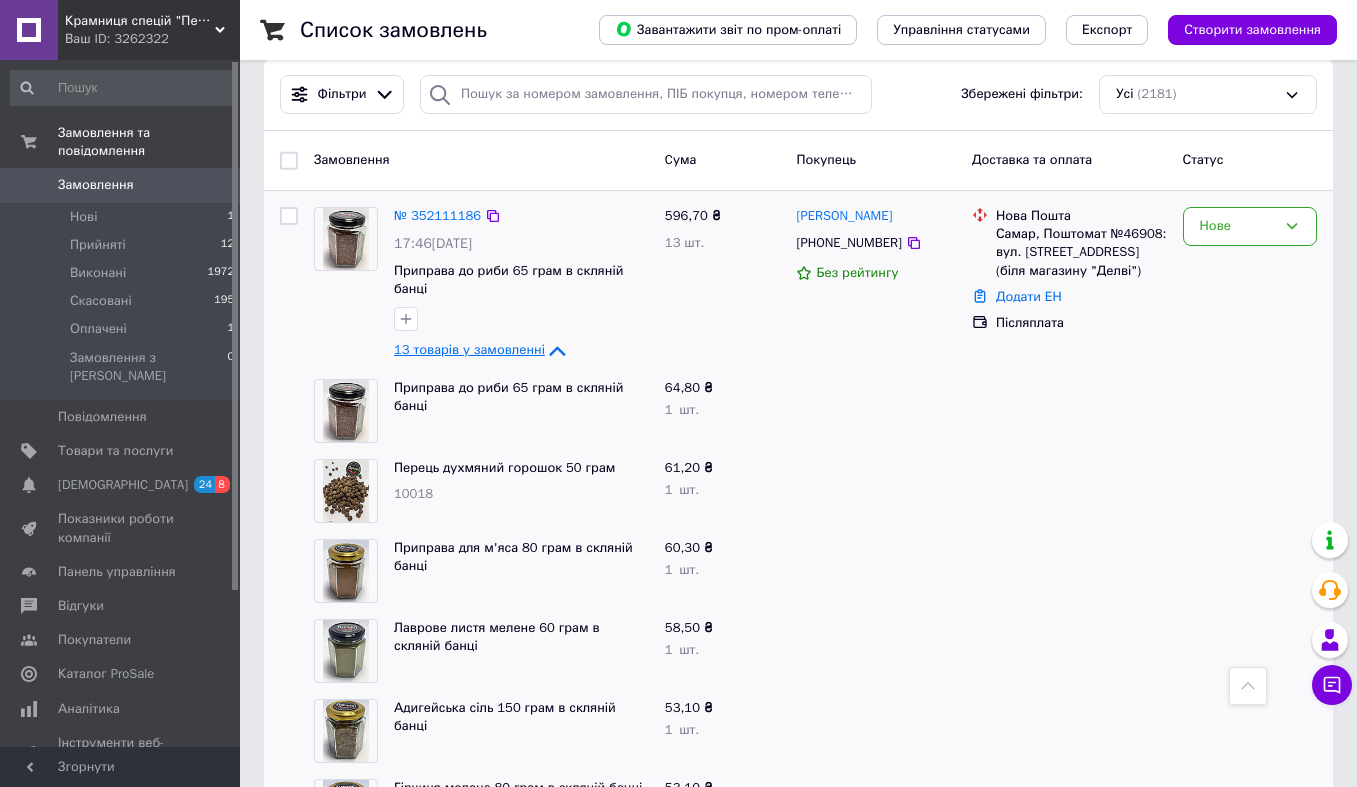 scroll, scrollTop: 0, scrollLeft: 0, axis: both 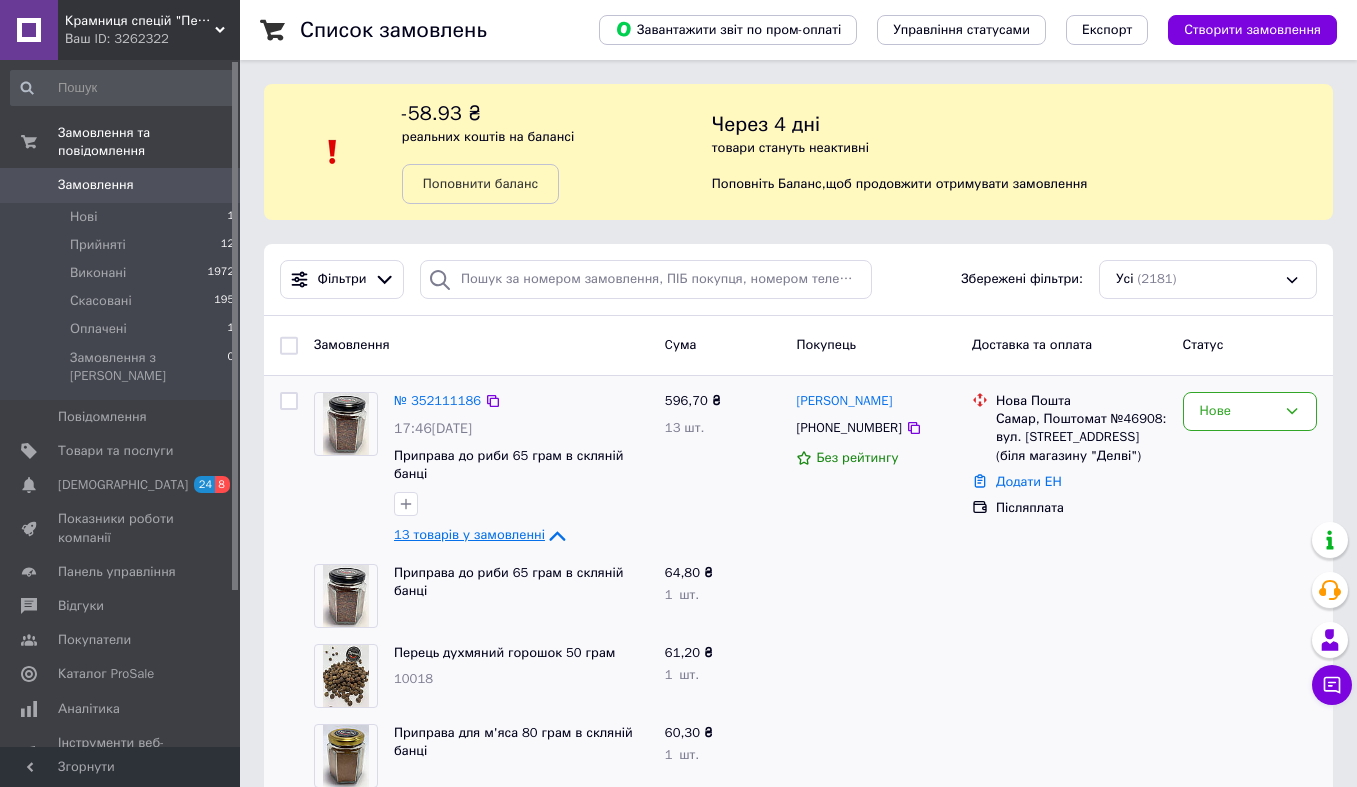 click 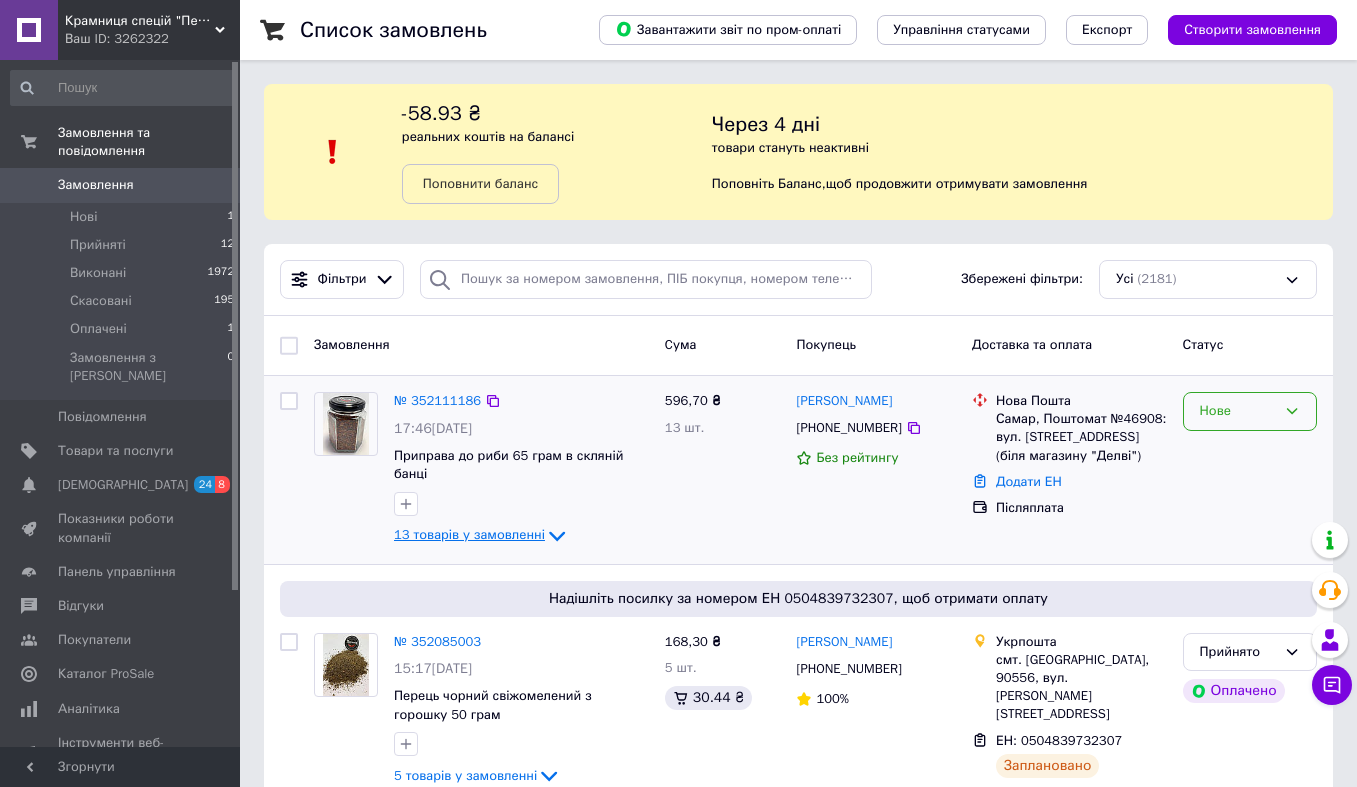click on "Нове" at bounding box center [1250, 411] 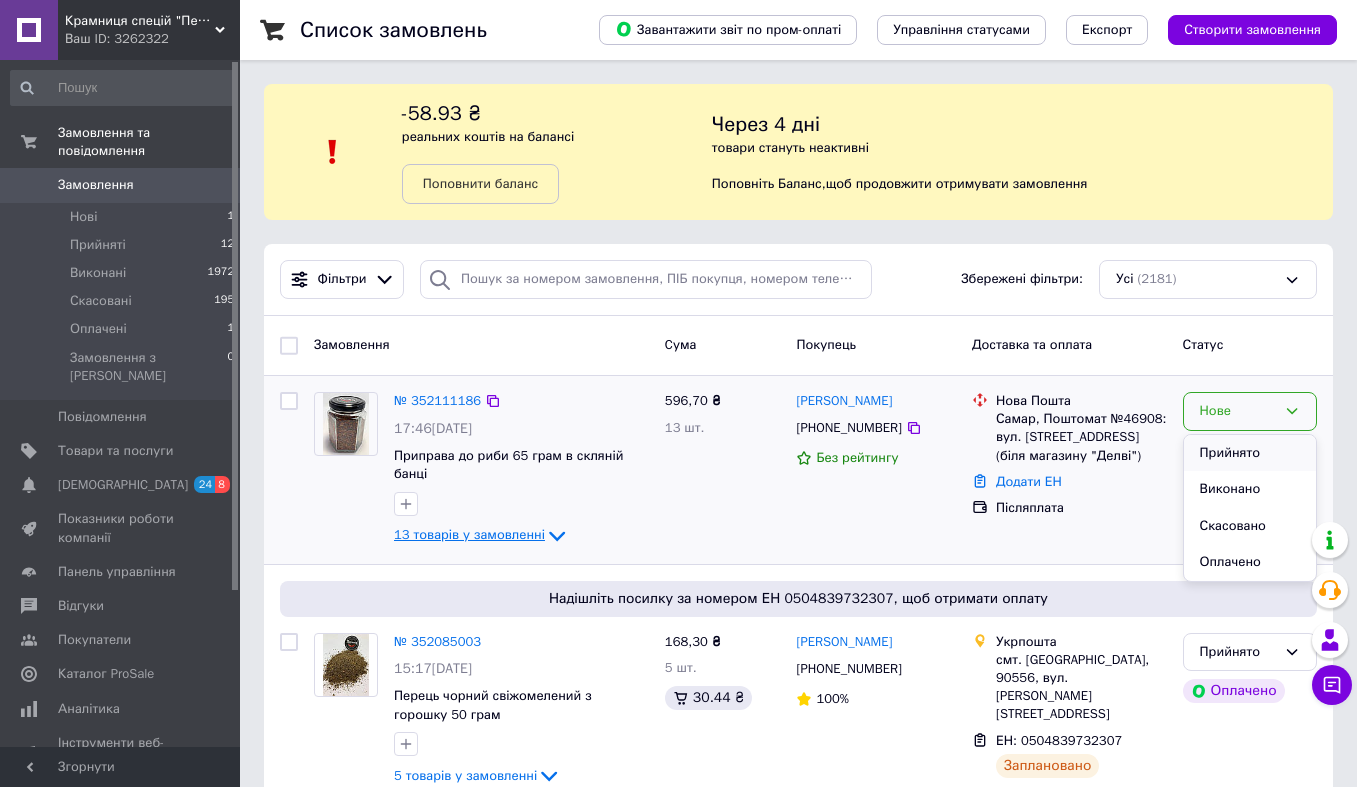 click on "Прийнято" at bounding box center [1250, 453] 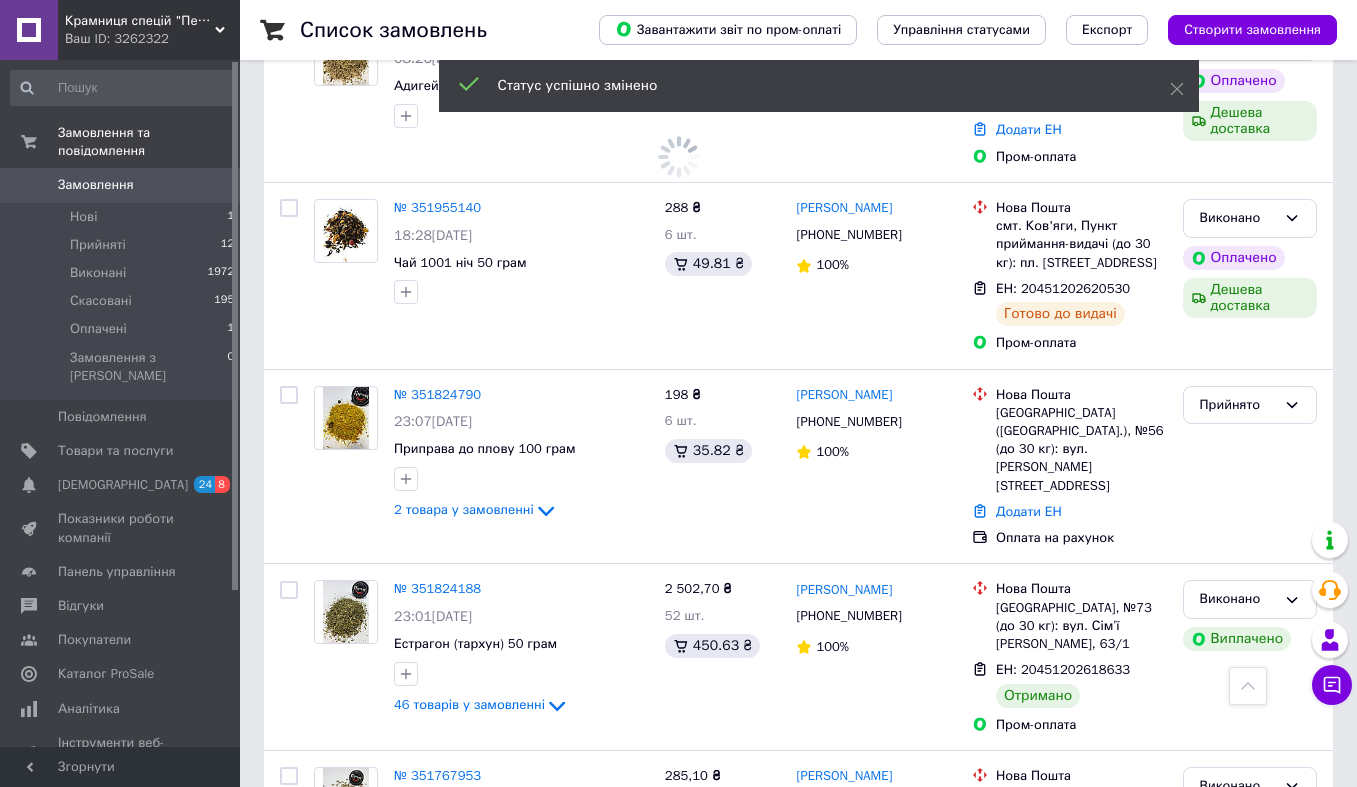 scroll, scrollTop: 904, scrollLeft: 0, axis: vertical 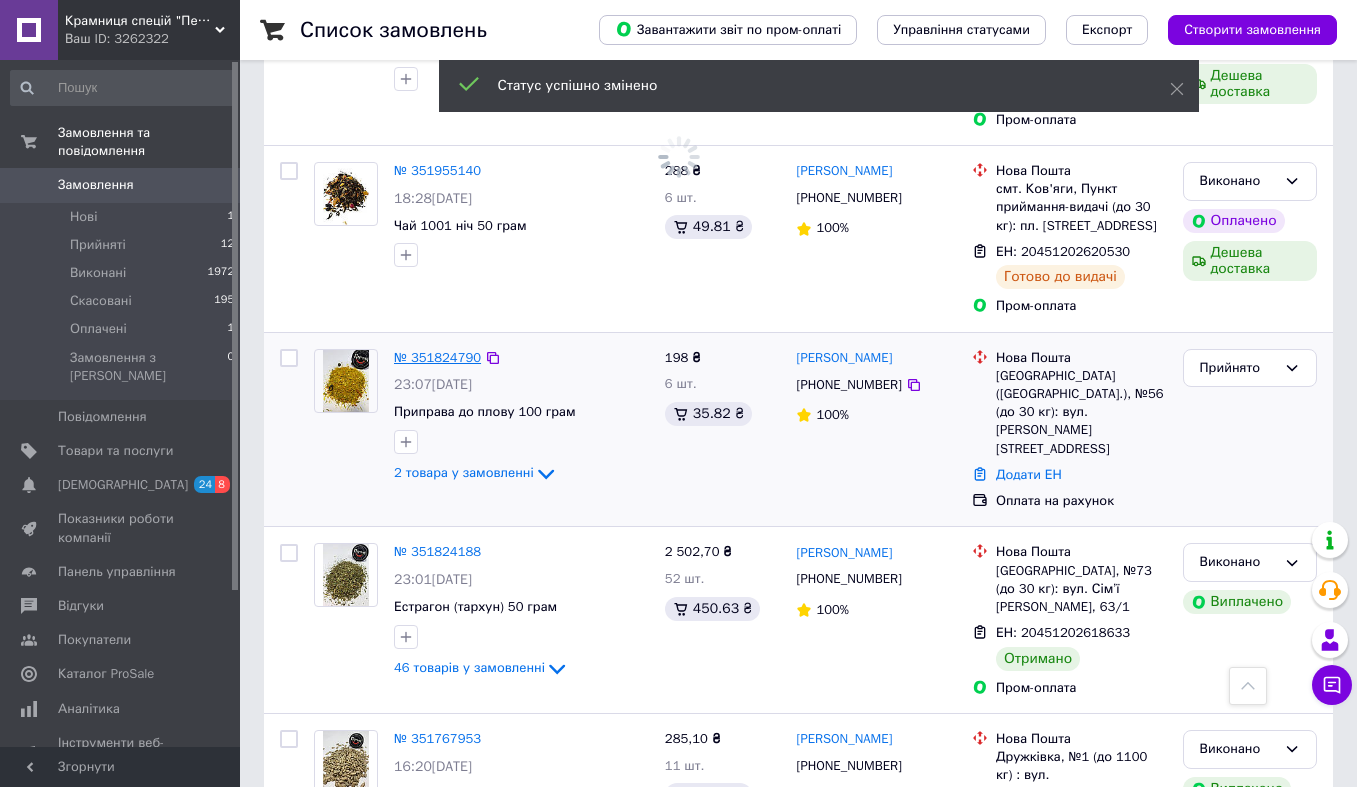 click on "№ 351824790" at bounding box center (437, 357) 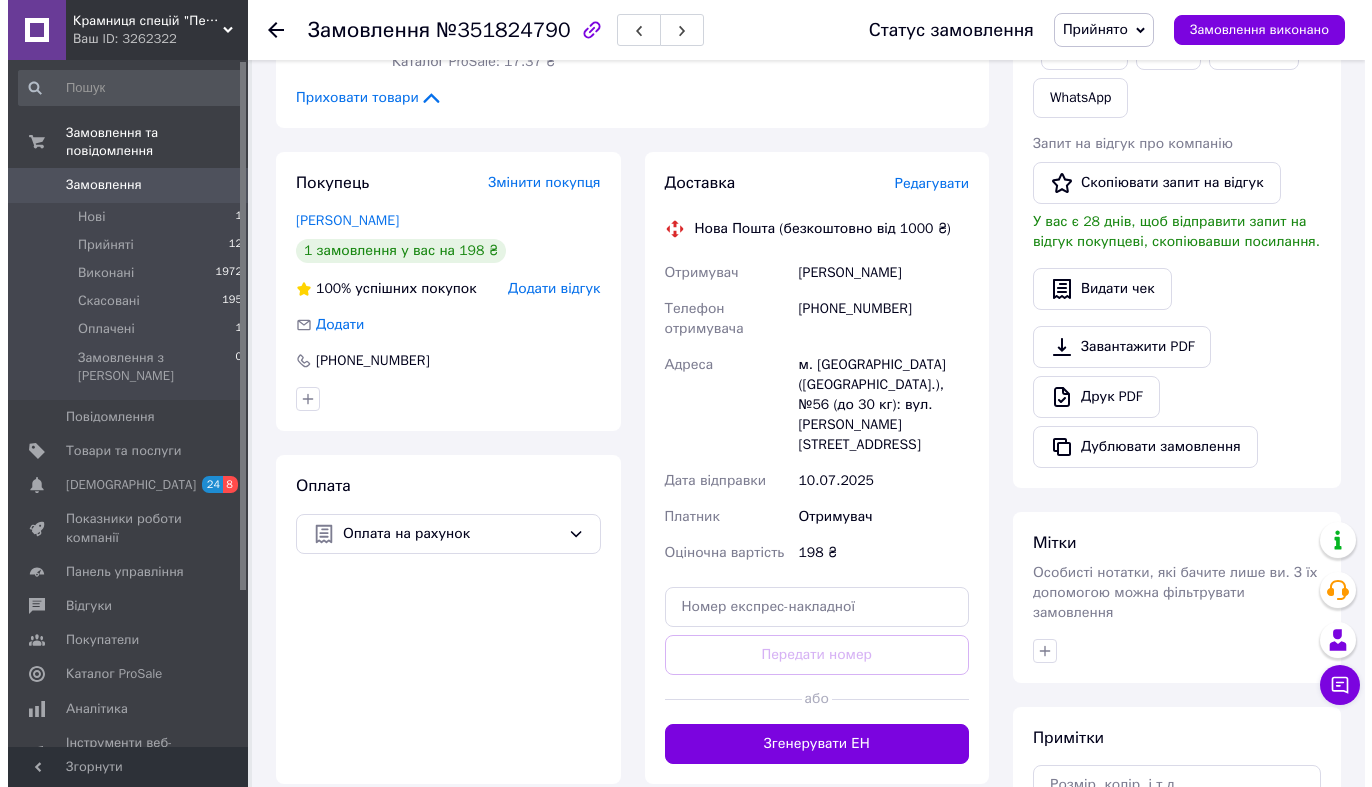 scroll, scrollTop: 423, scrollLeft: 0, axis: vertical 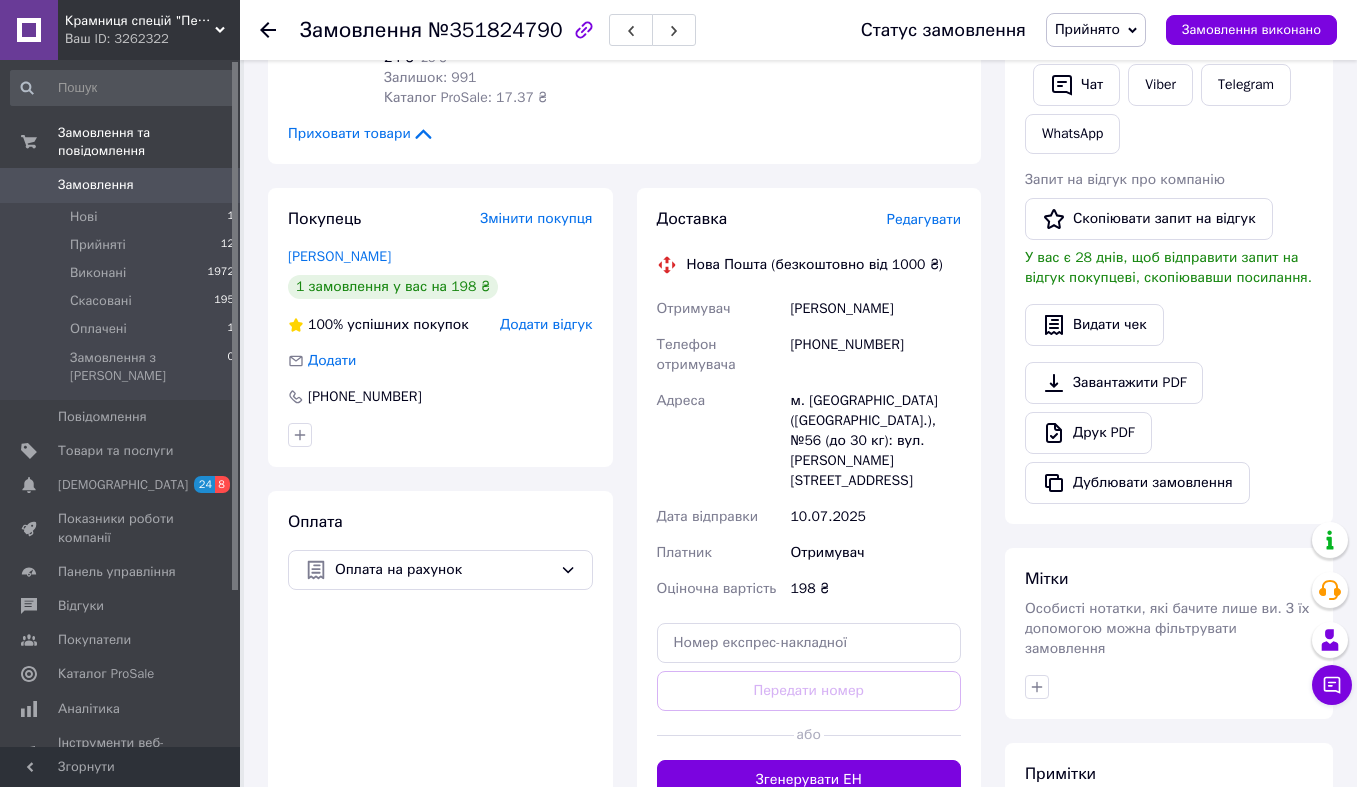 click on "Редагувати" at bounding box center [924, 219] 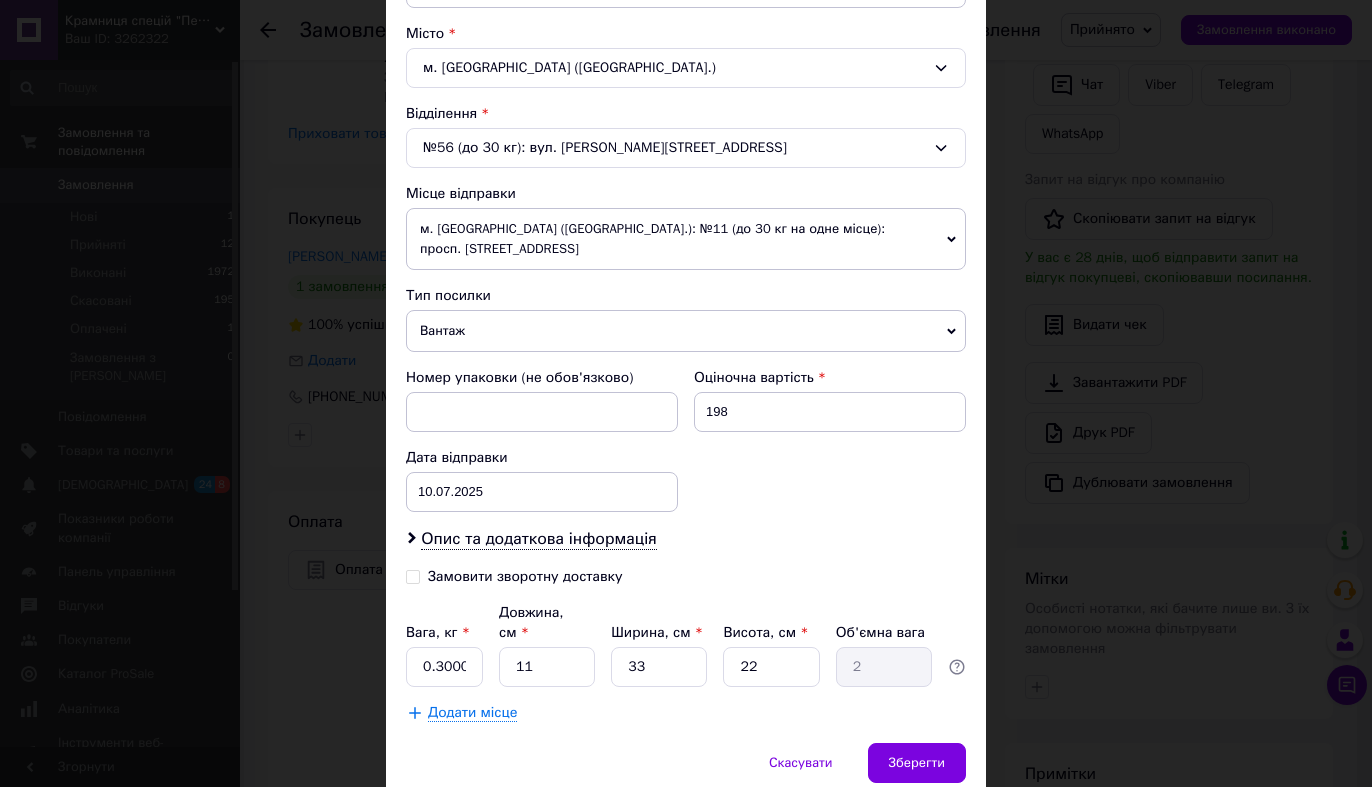 scroll, scrollTop: 617, scrollLeft: 0, axis: vertical 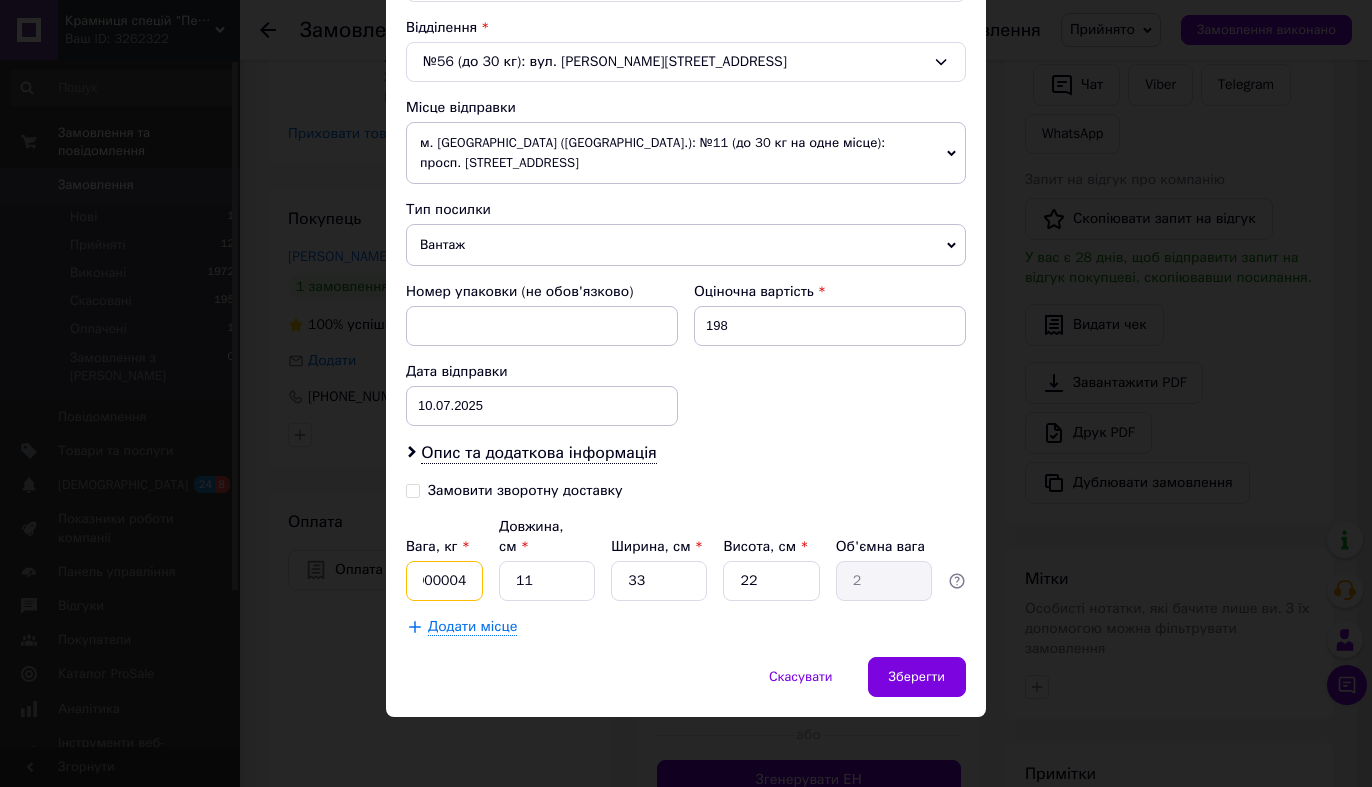 drag, startPoint x: 437, startPoint y: 579, endPoint x: 688, endPoint y: 581, distance: 251.00797 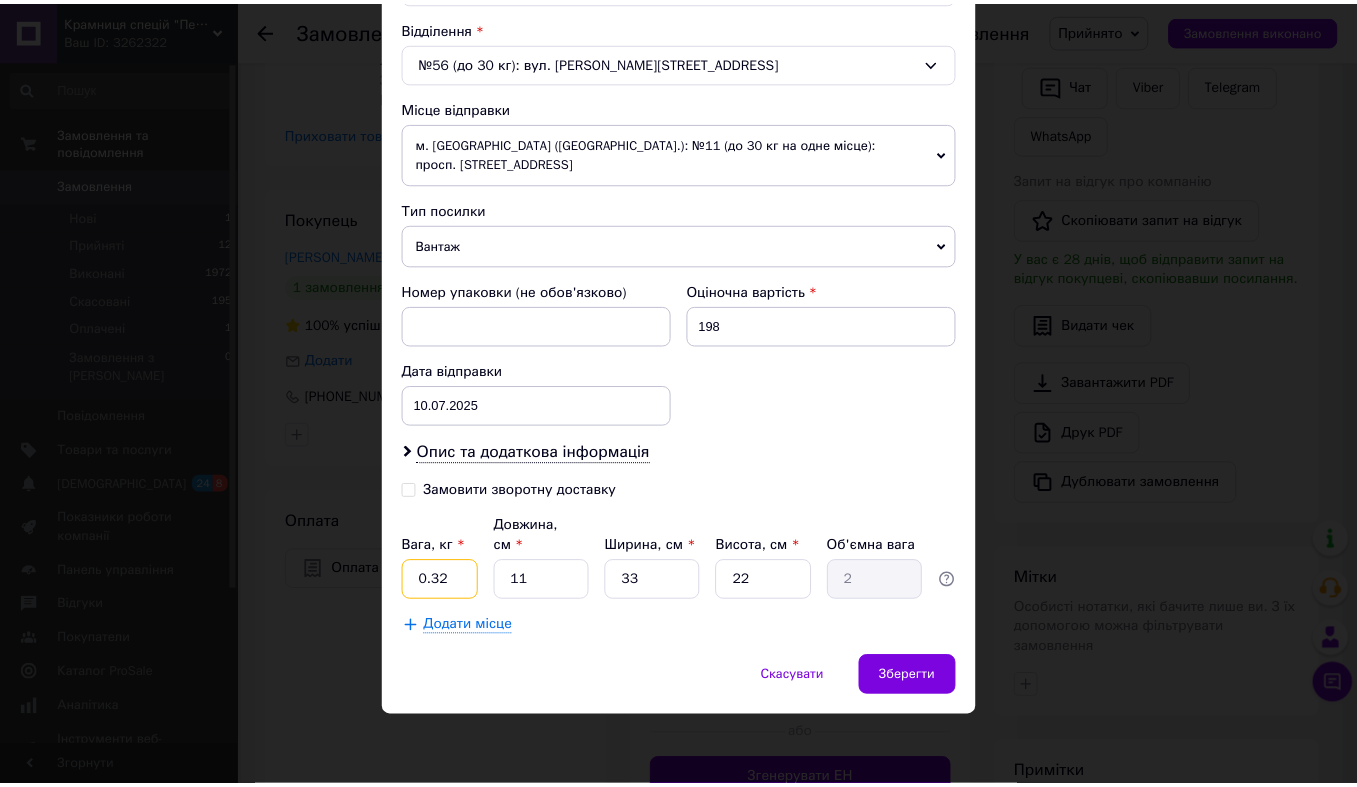 scroll, scrollTop: 0, scrollLeft: 0, axis: both 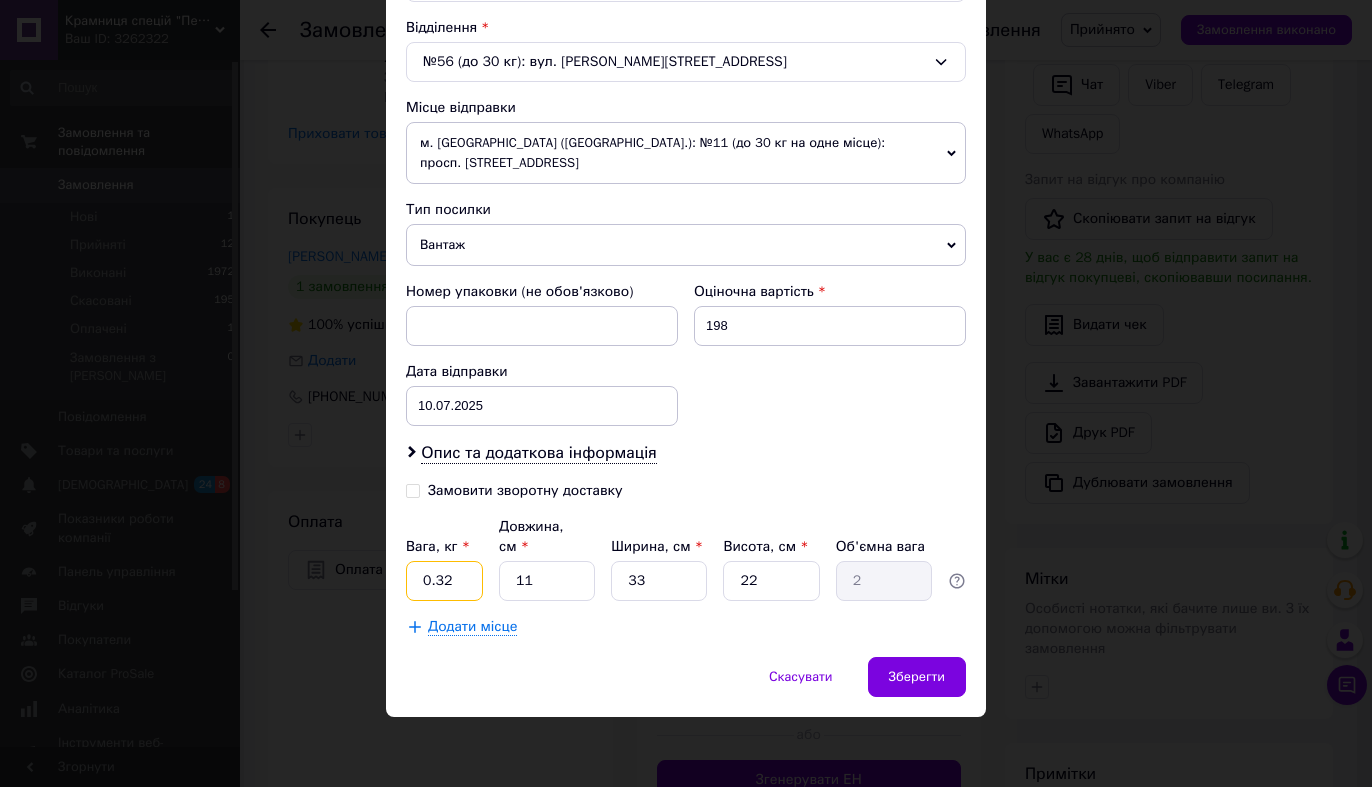 type on "0.32" 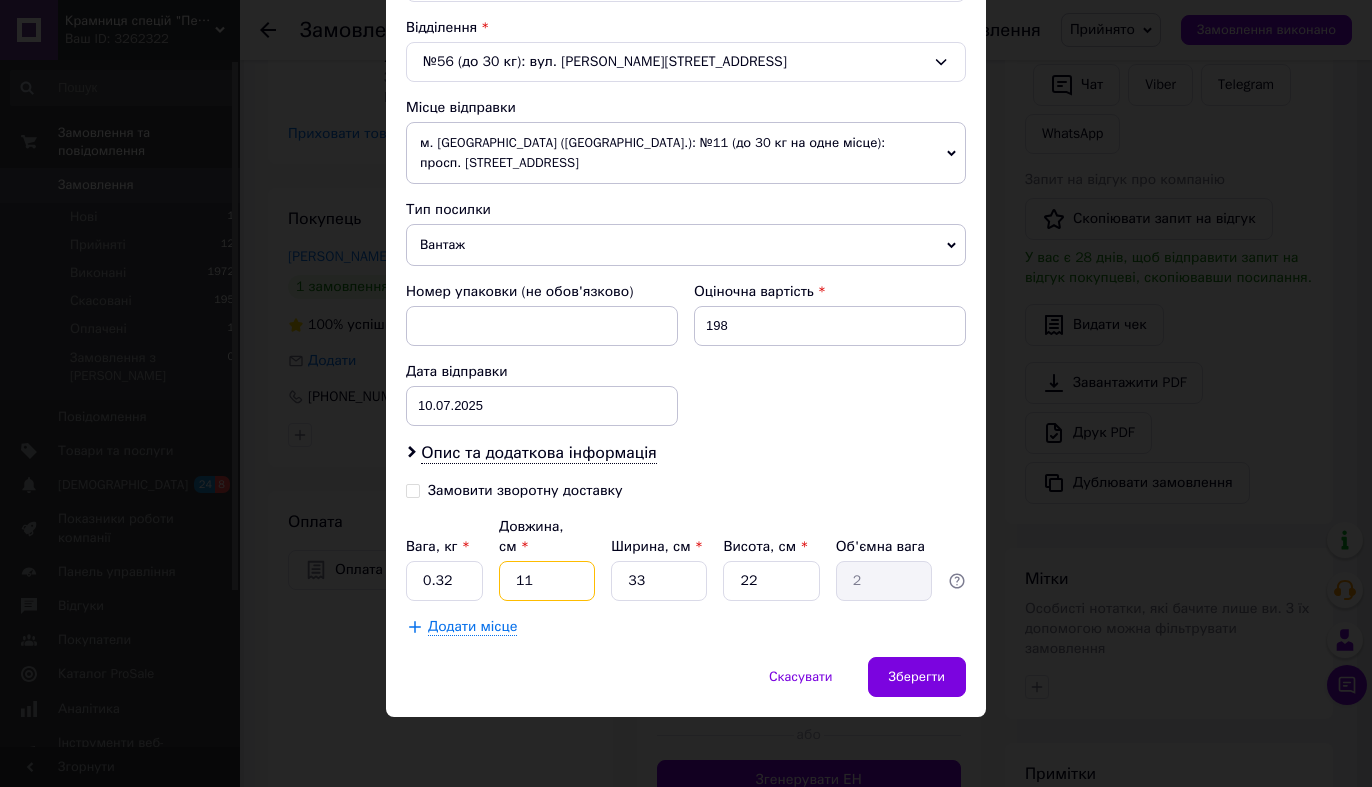 type on "2" 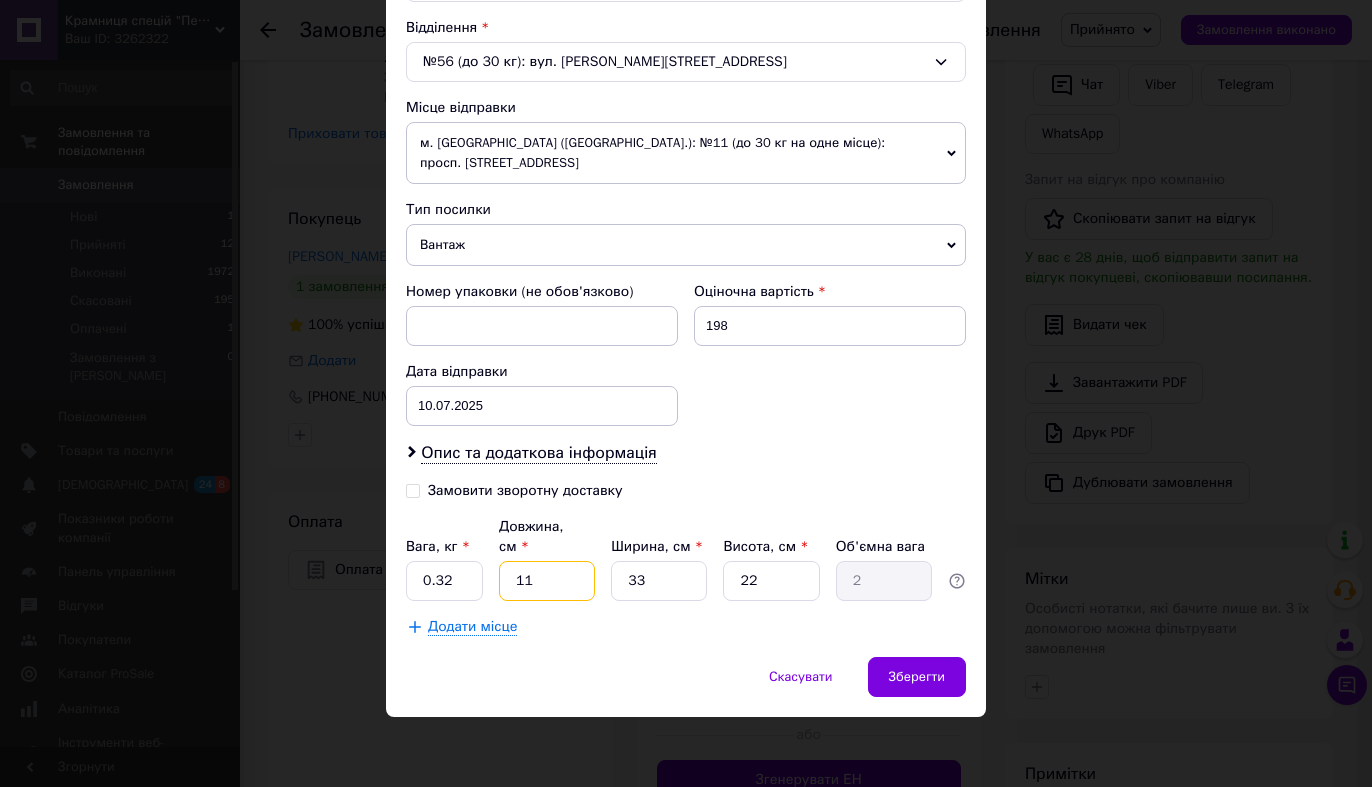 type on "0.36" 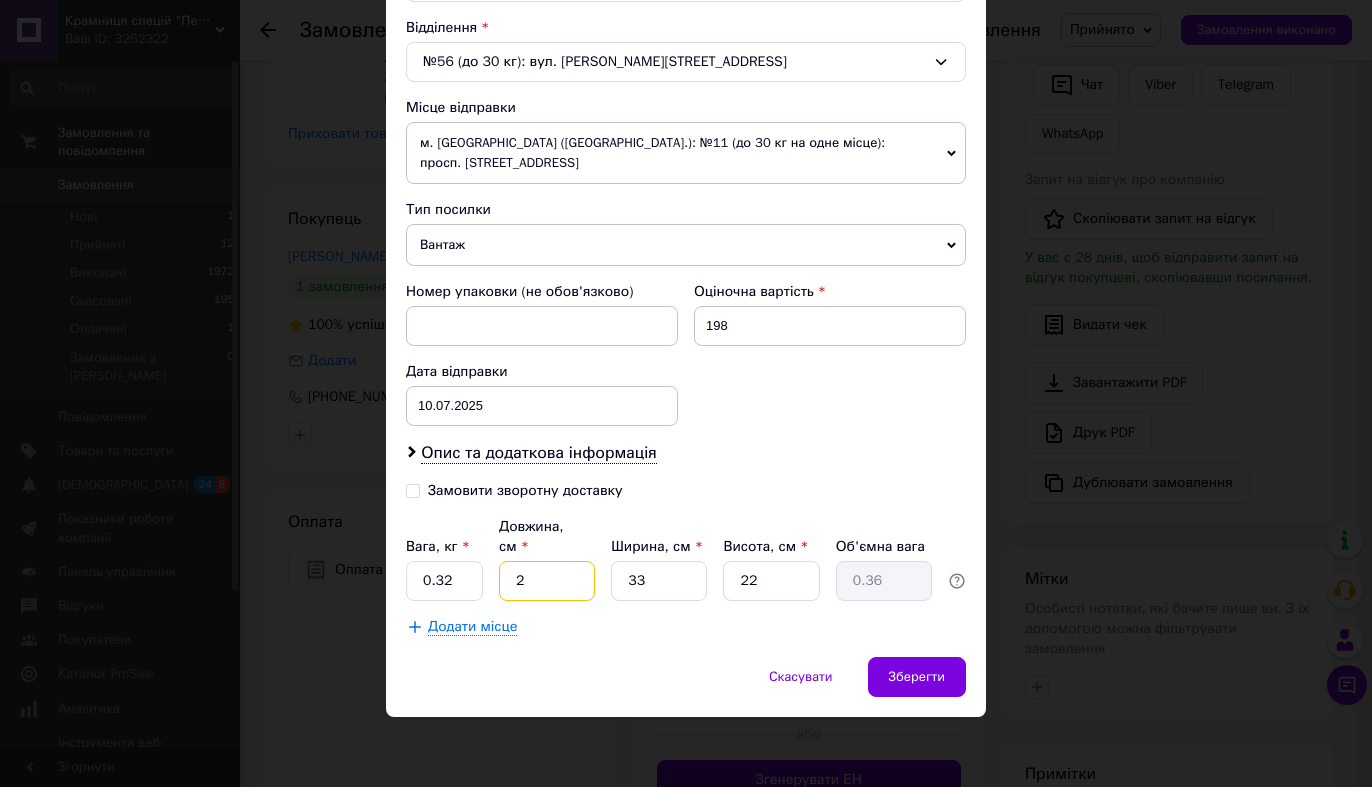 type on "22" 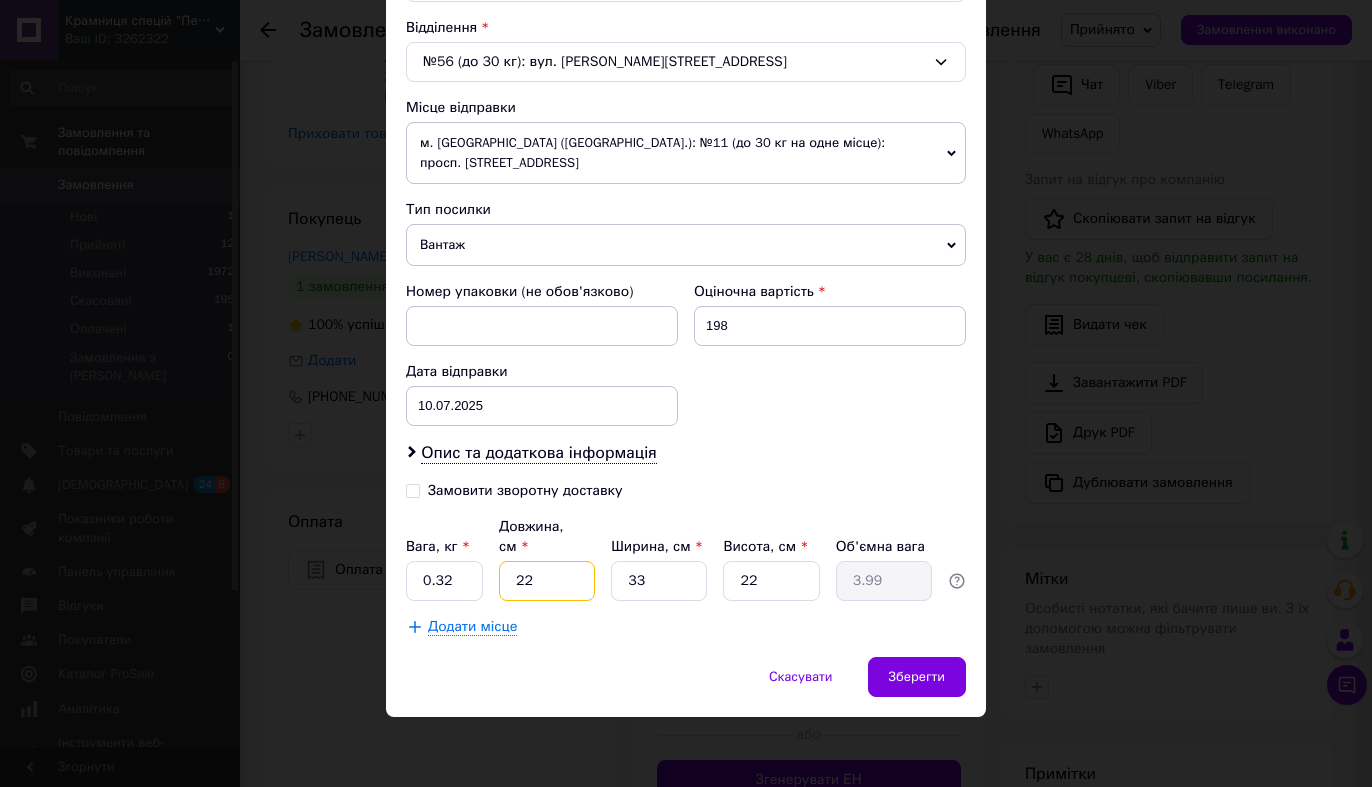 type on "22" 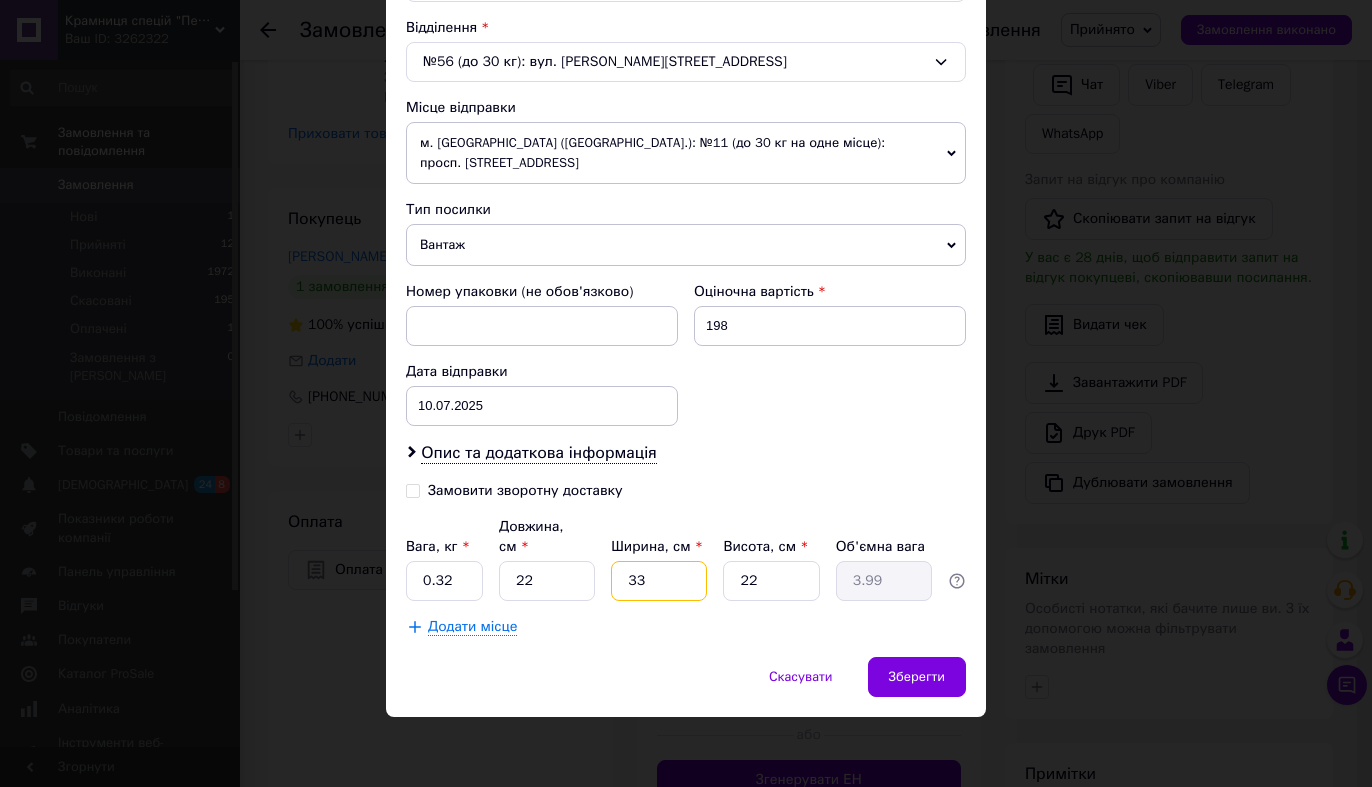type on "1" 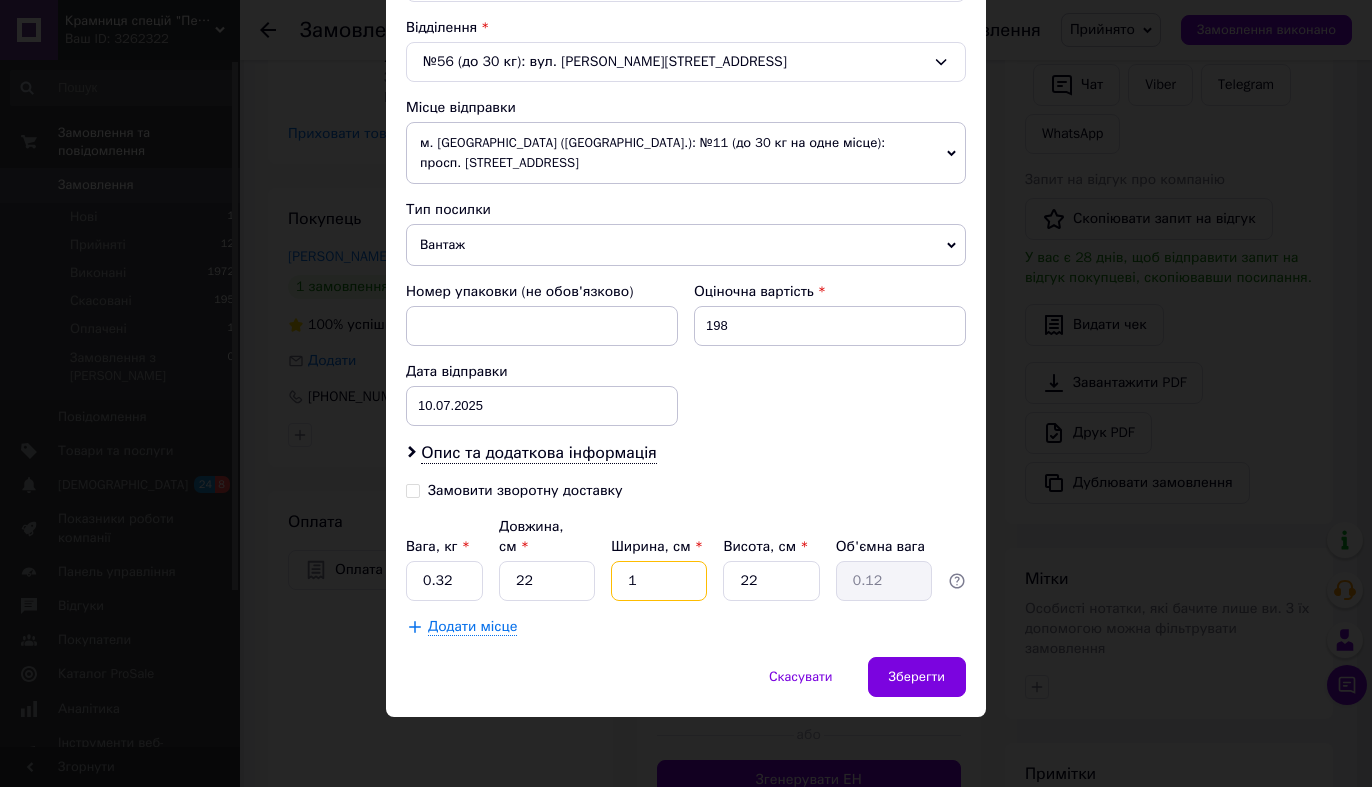 type on "12" 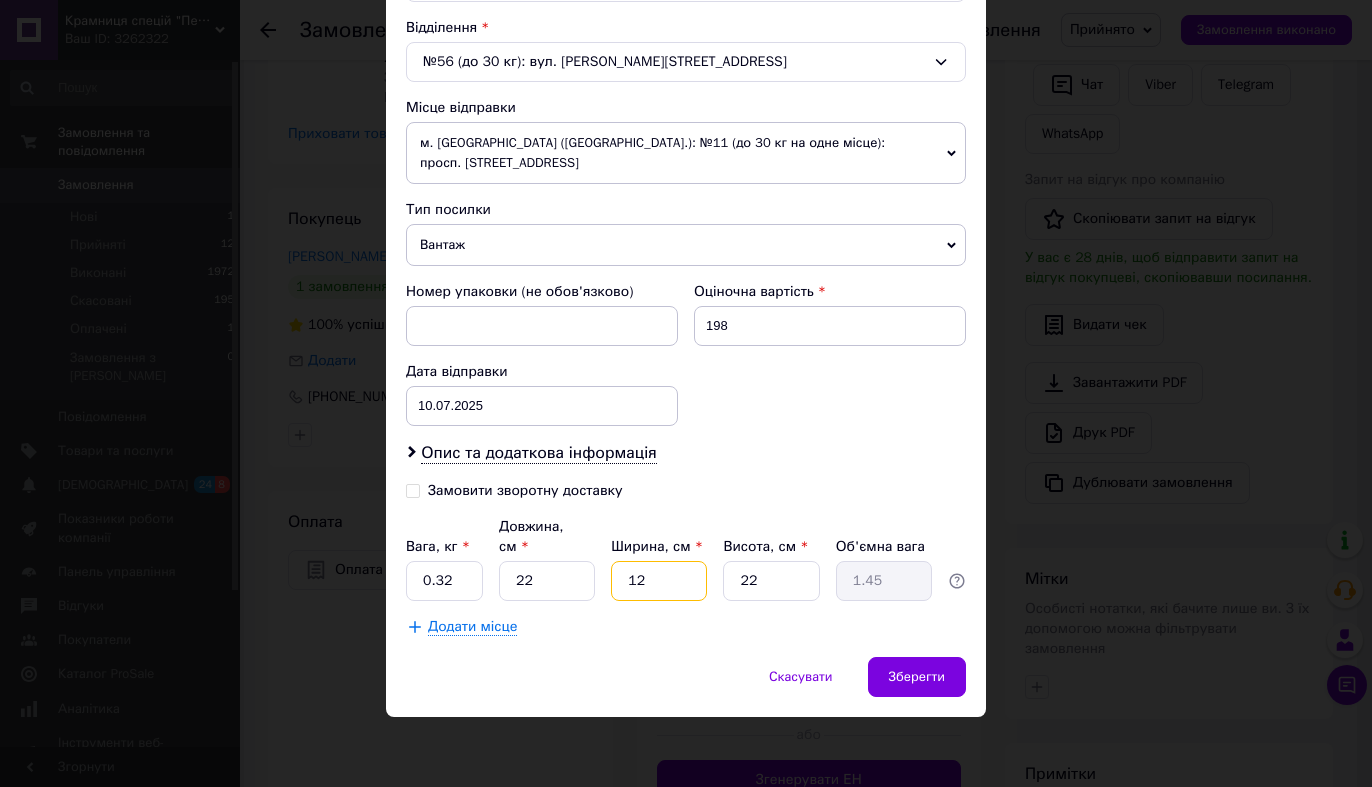 type on "12" 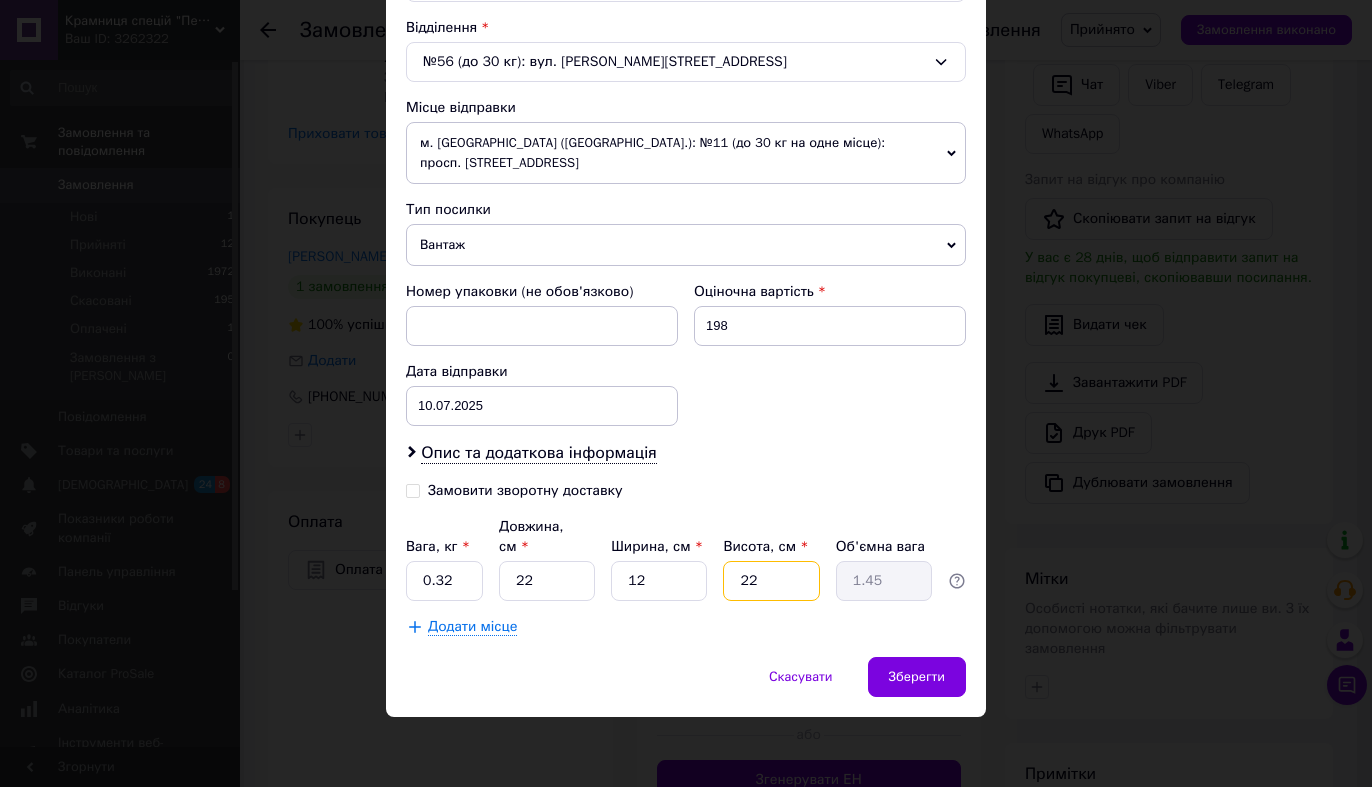 type on "5" 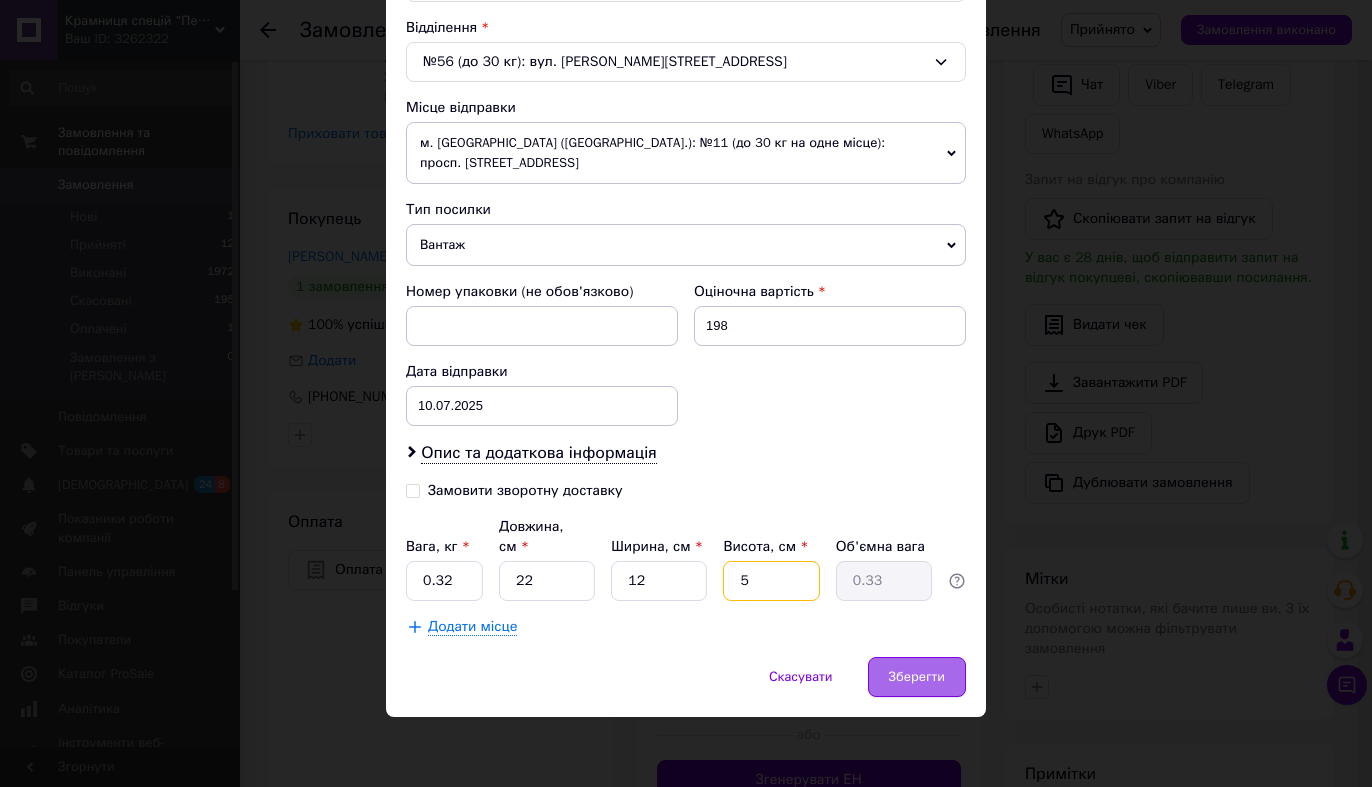 type on "5" 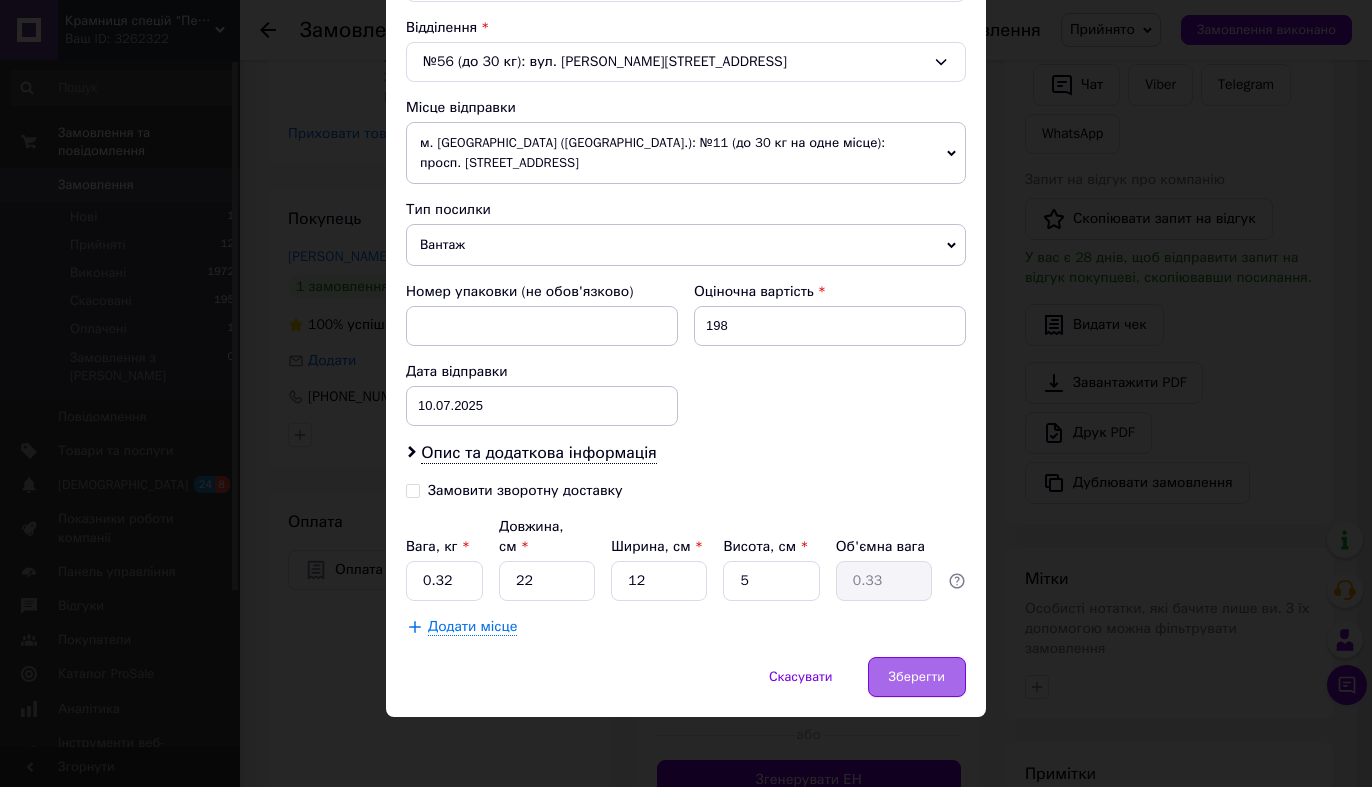 click on "Зберегти" at bounding box center [917, 677] 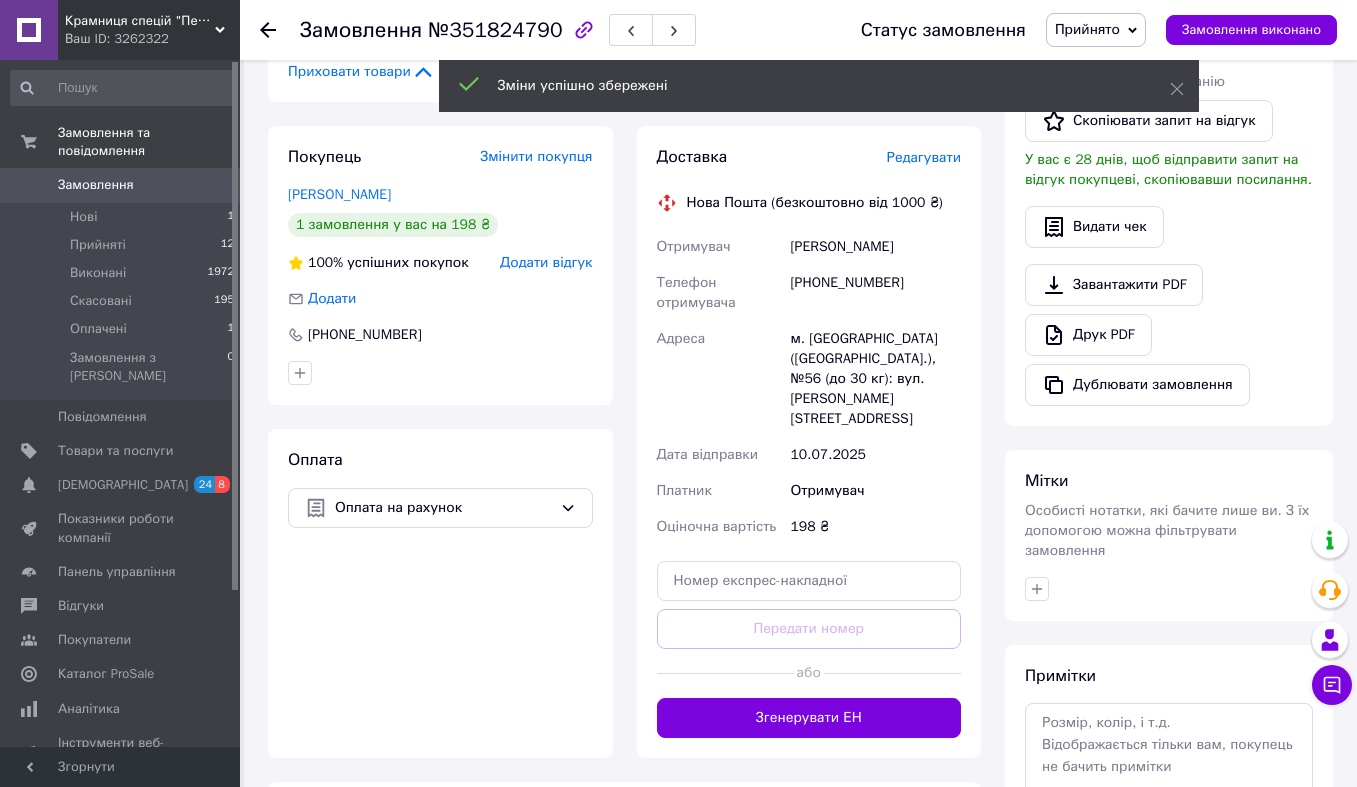 scroll, scrollTop: 489, scrollLeft: 0, axis: vertical 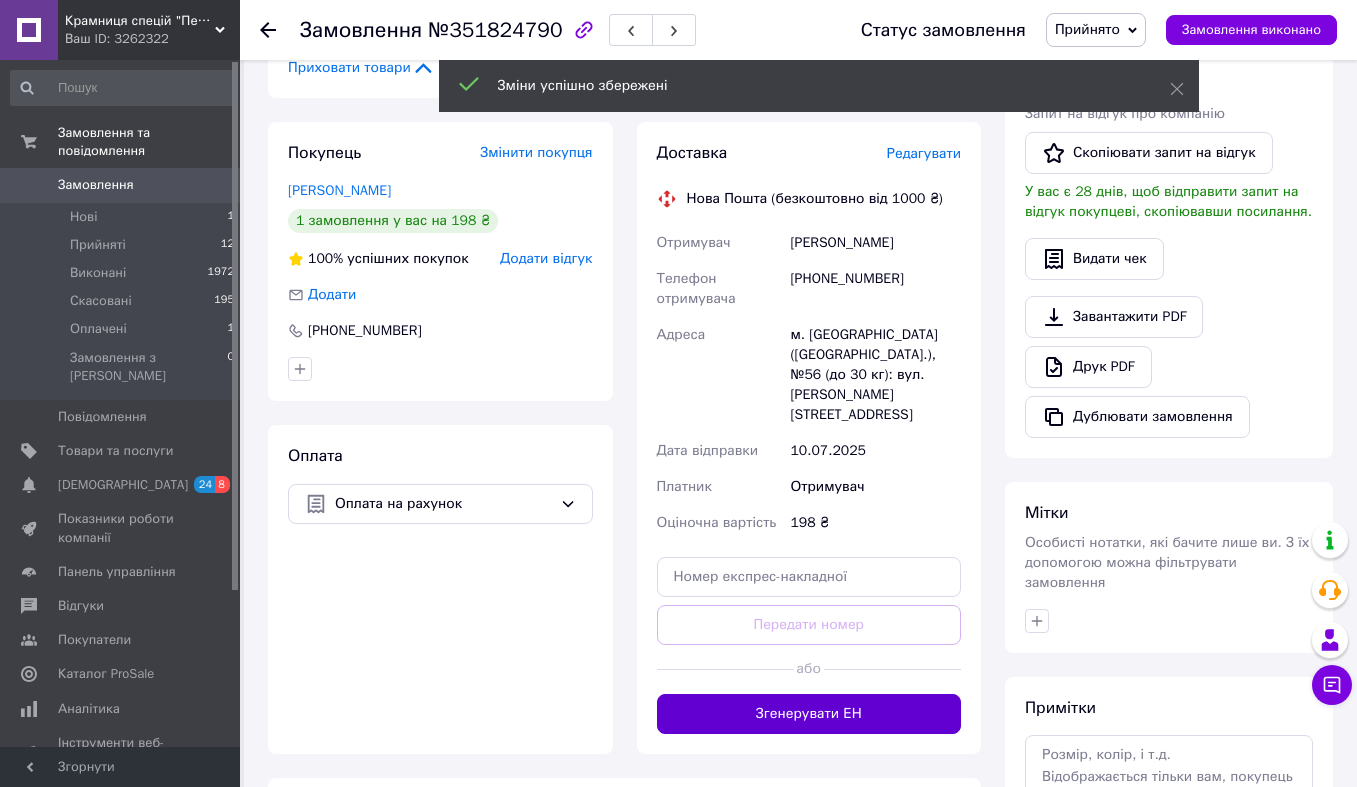 click on "Згенерувати ЕН" at bounding box center [809, 714] 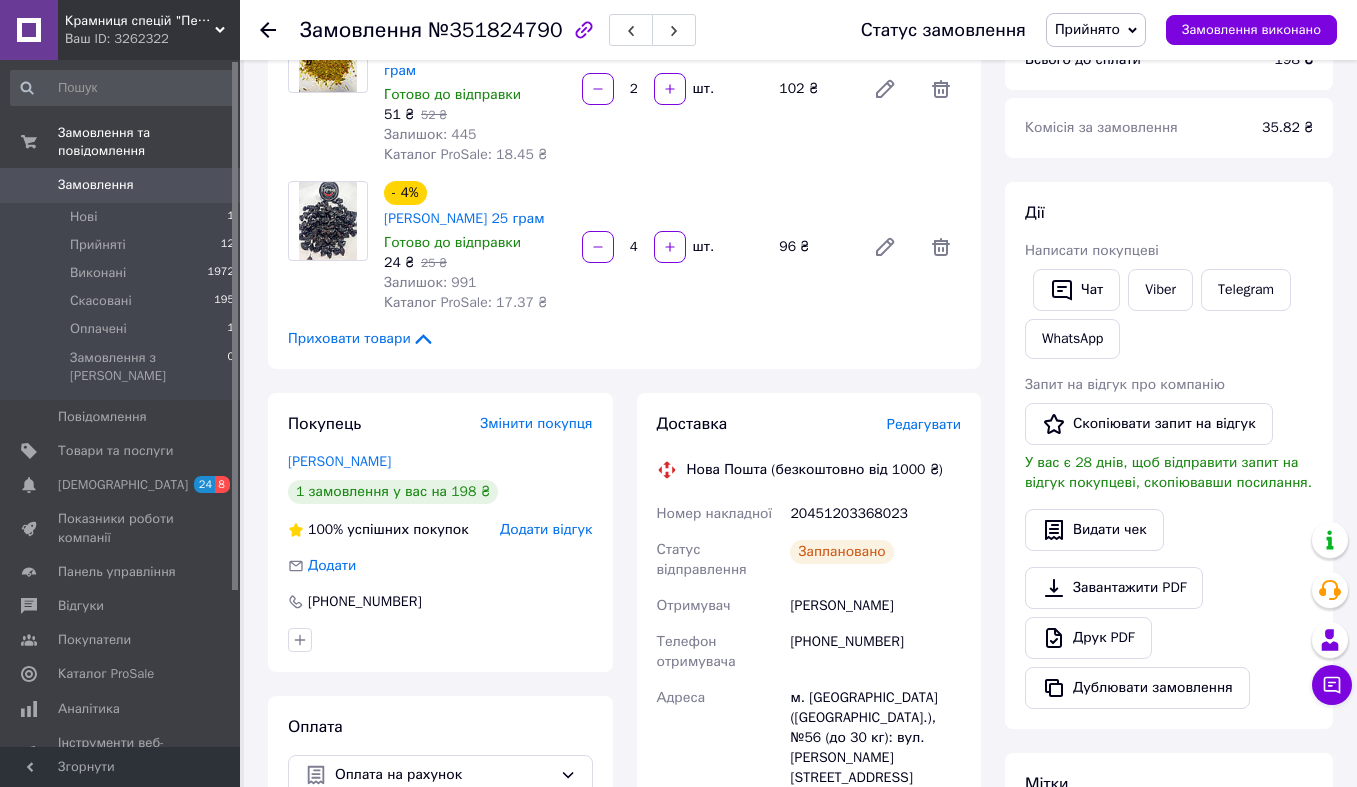 scroll, scrollTop: 0, scrollLeft: 0, axis: both 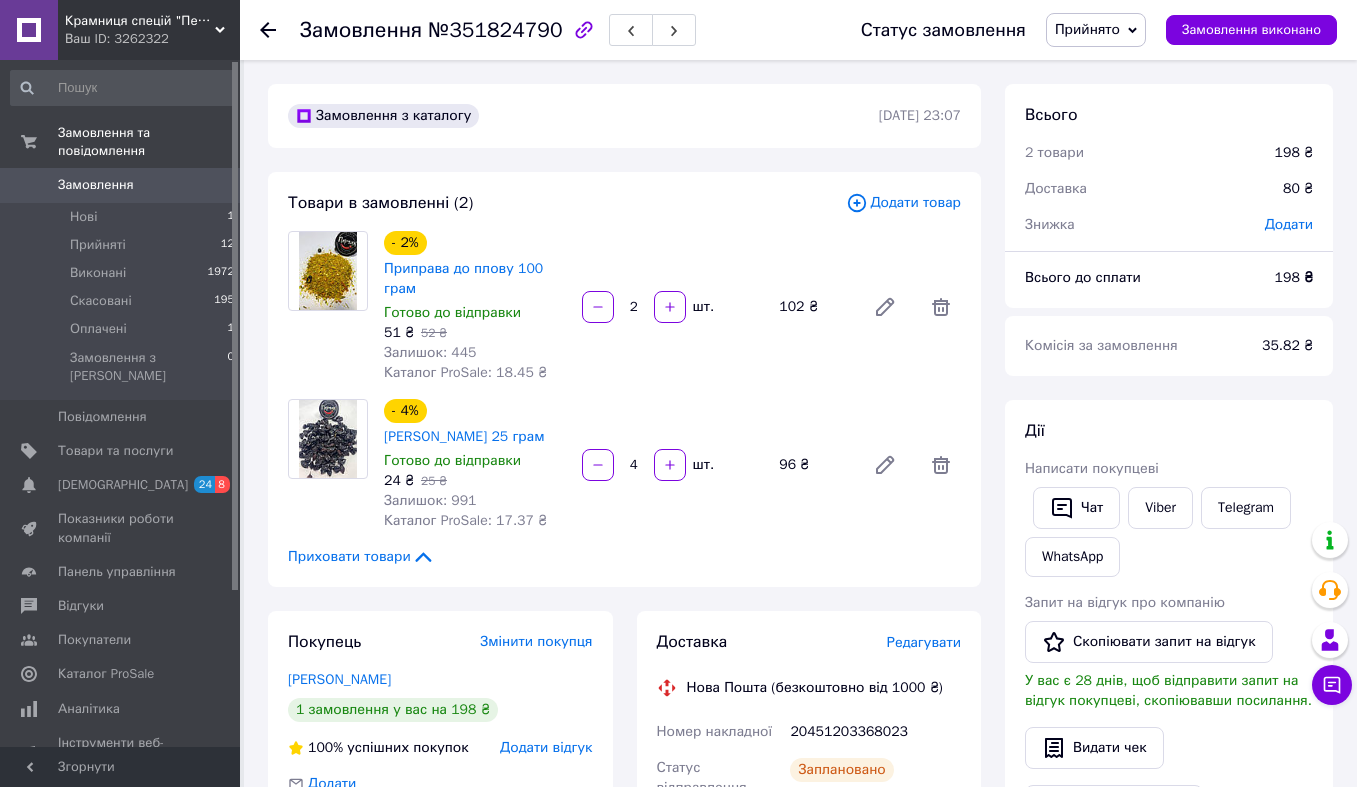 click 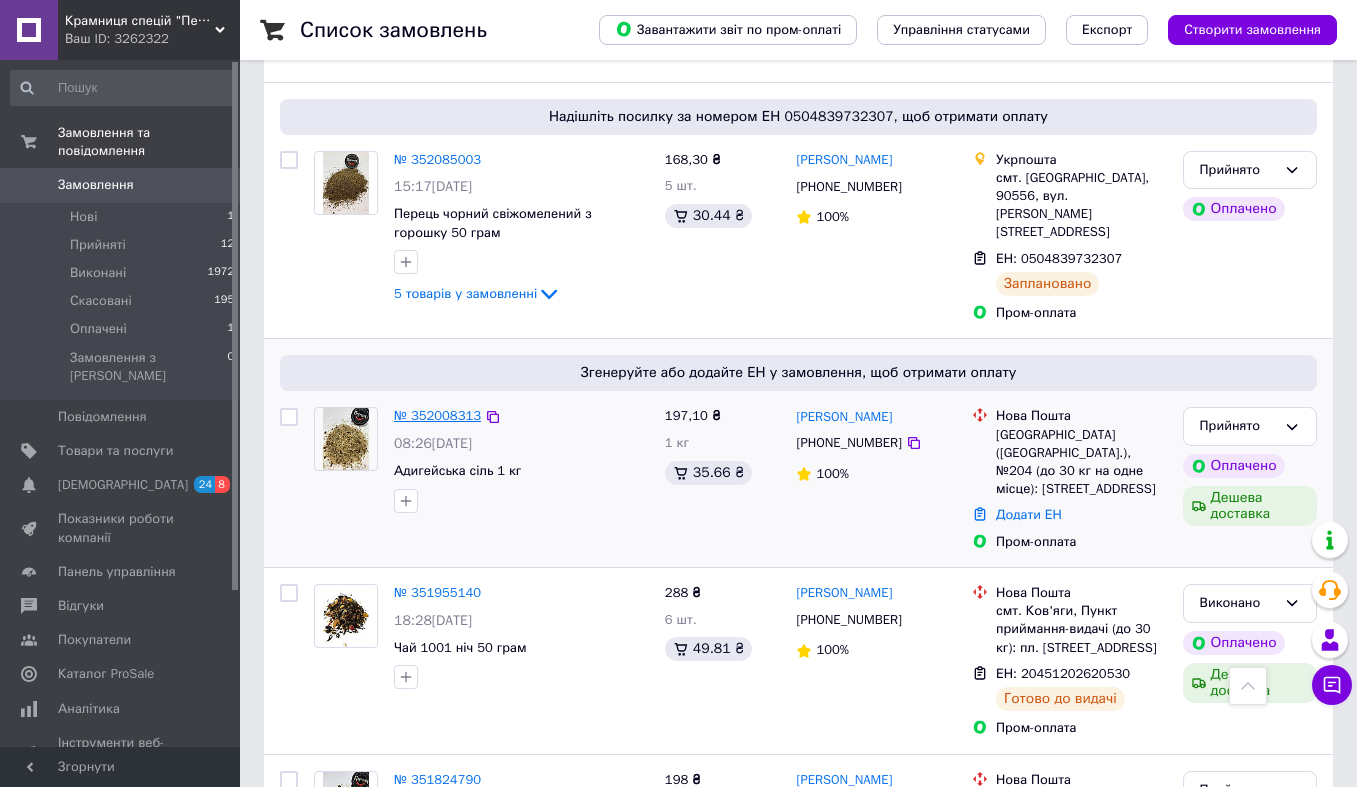 click on "№ 352008313" at bounding box center (437, 415) 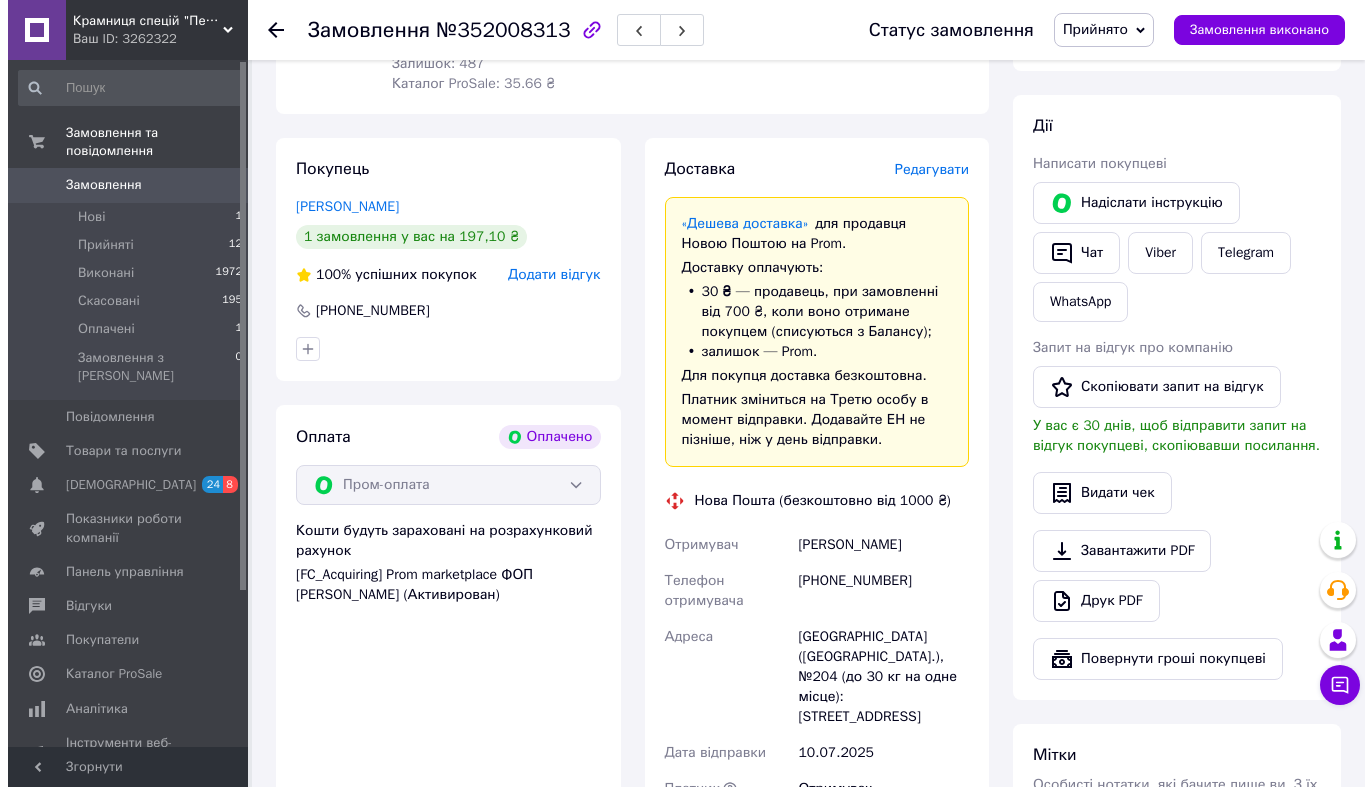 scroll, scrollTop: 298, scrollLeft: 0, axis: vertical 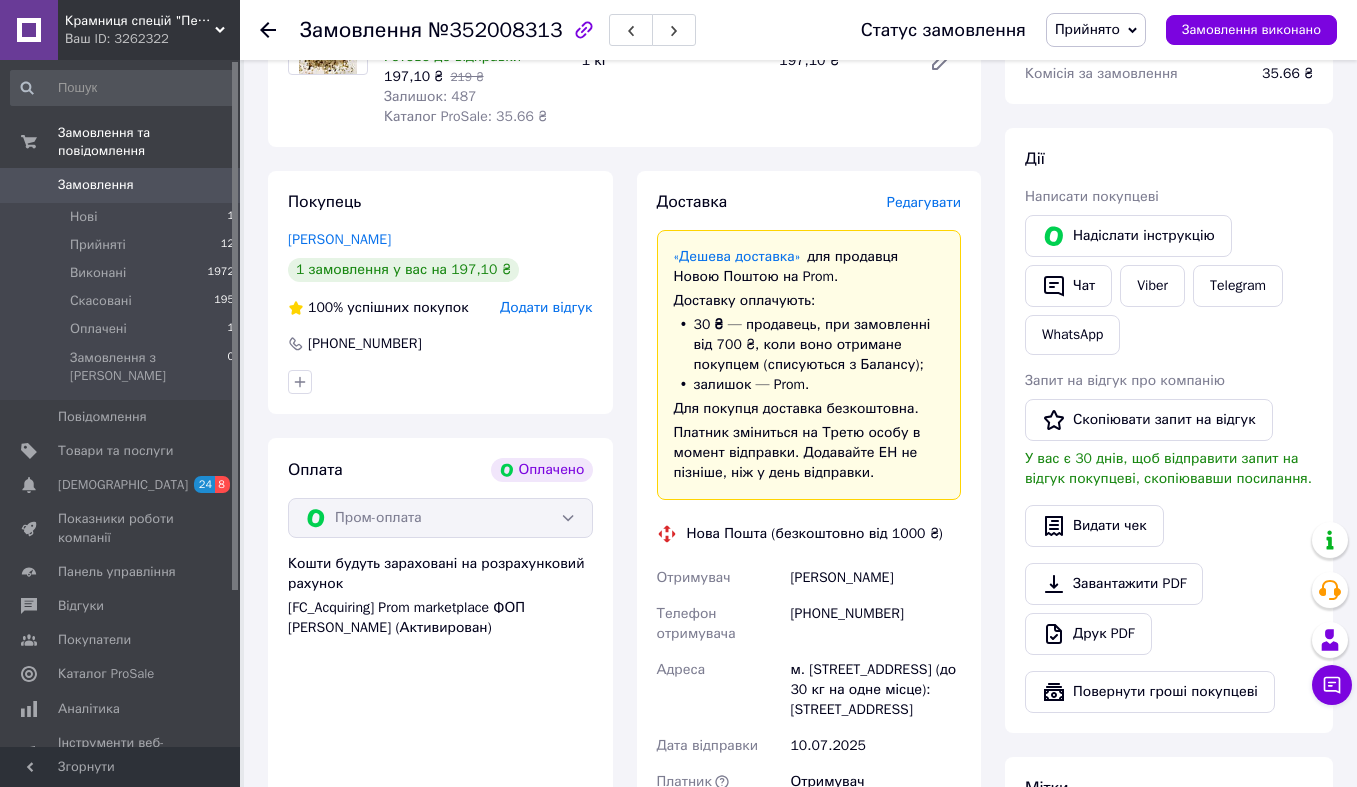 click on "Редагувати" at bounding box center (924, 202) 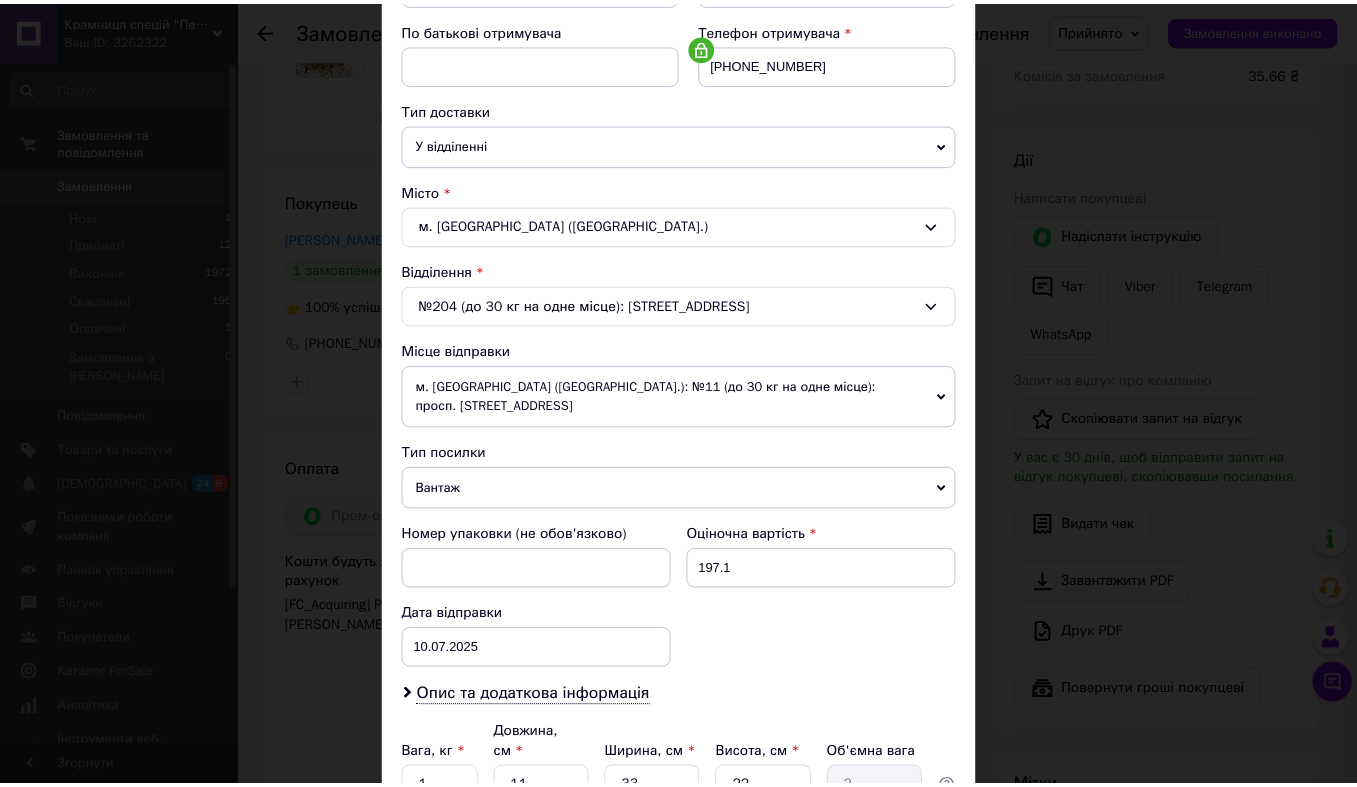 scroll, scrollTop: 581, scrollLeft: 0, axis: vertical 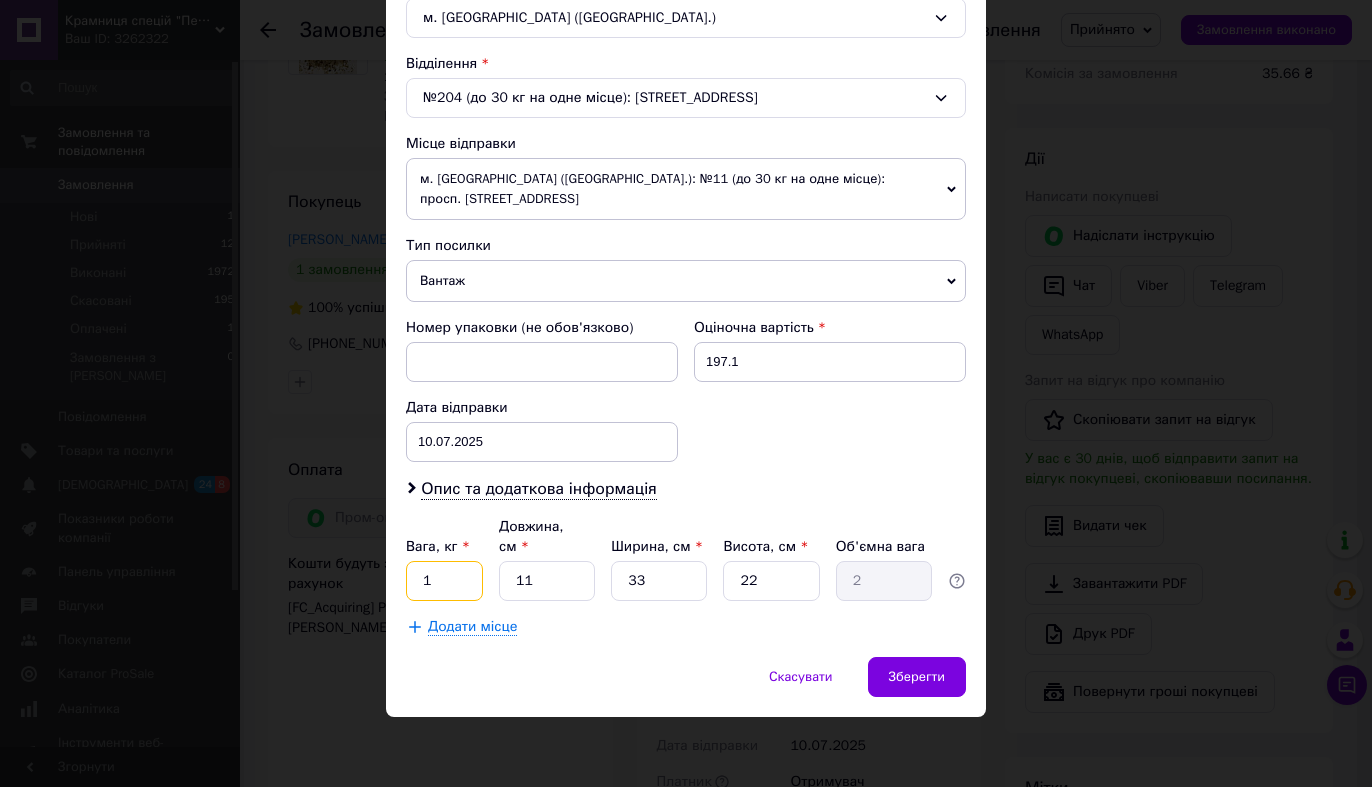 click on "1" at bounding box center [444, 581] 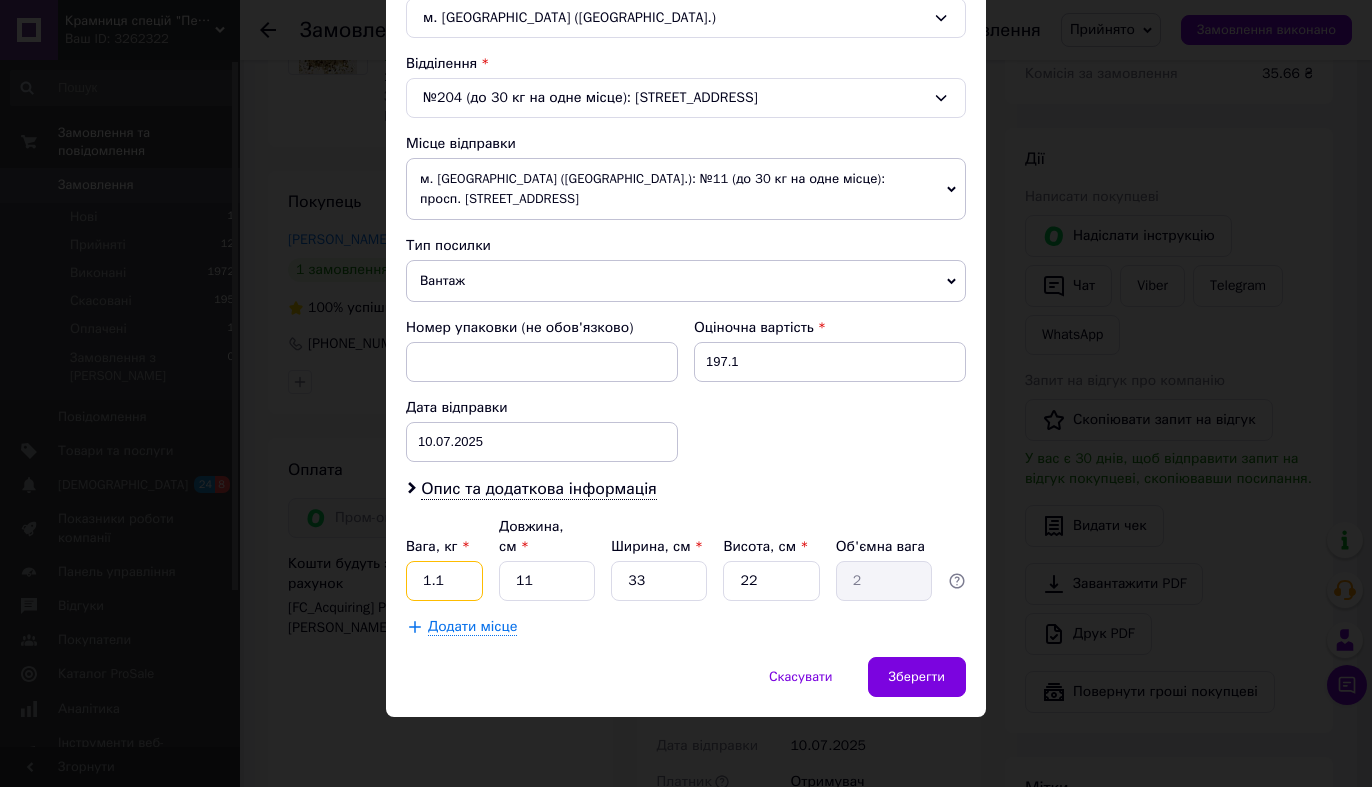 type on "1.1" 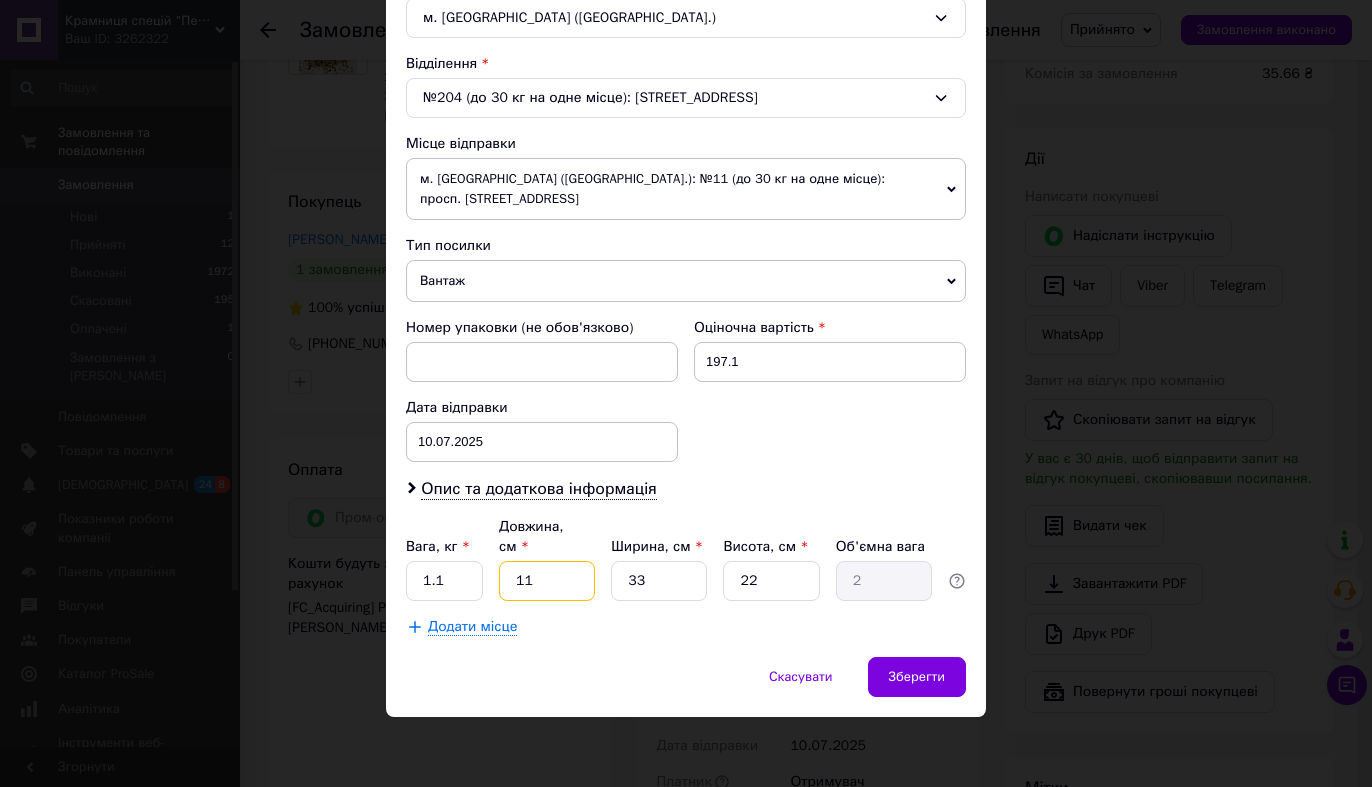 type on "2" 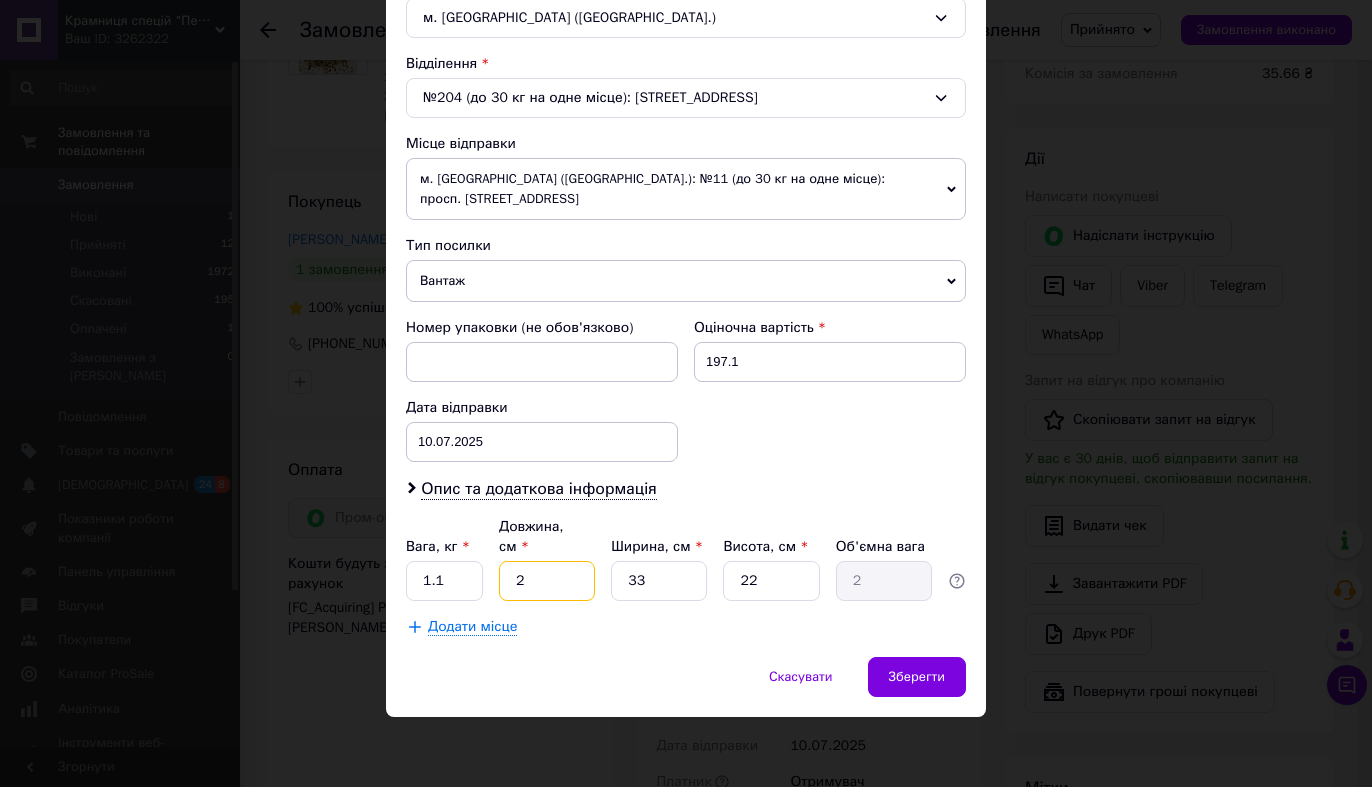 type on "0.36" 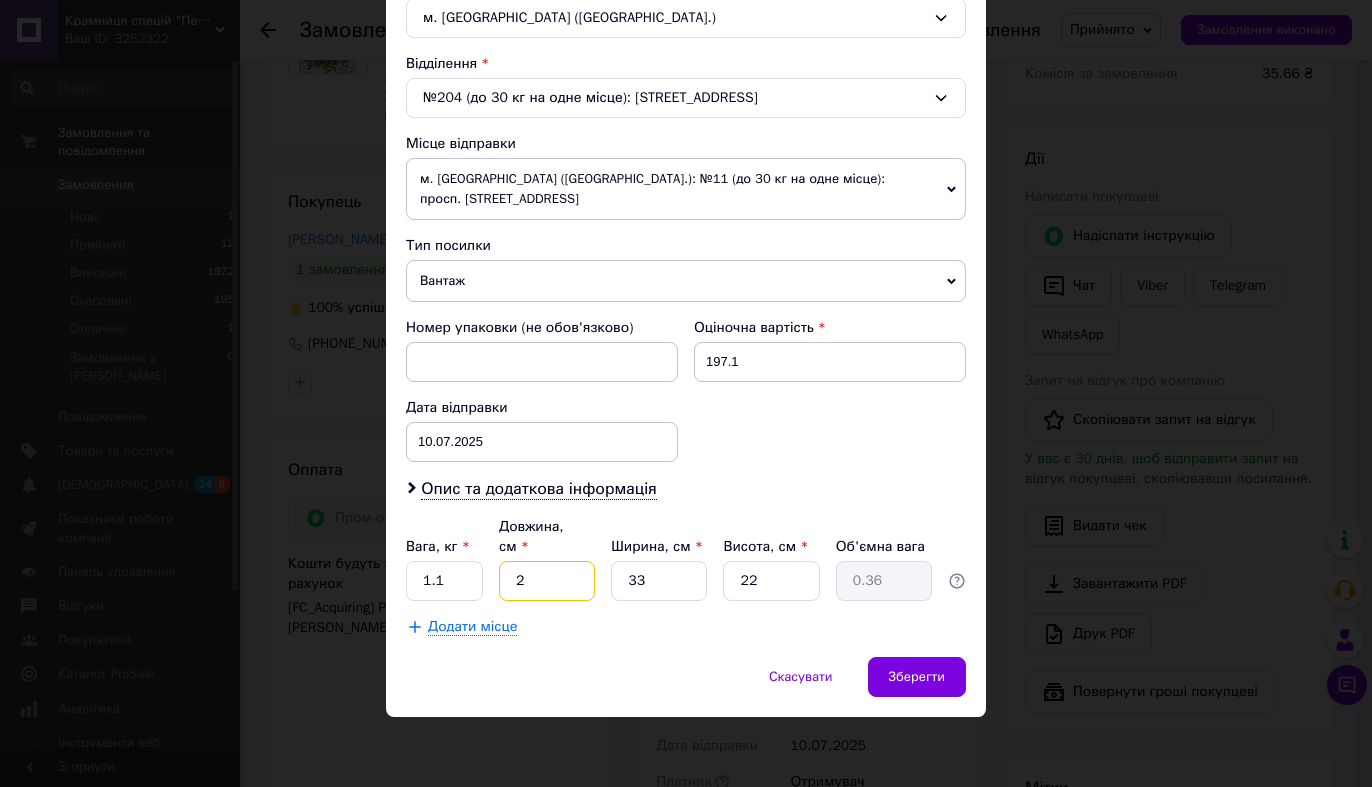type on "24" 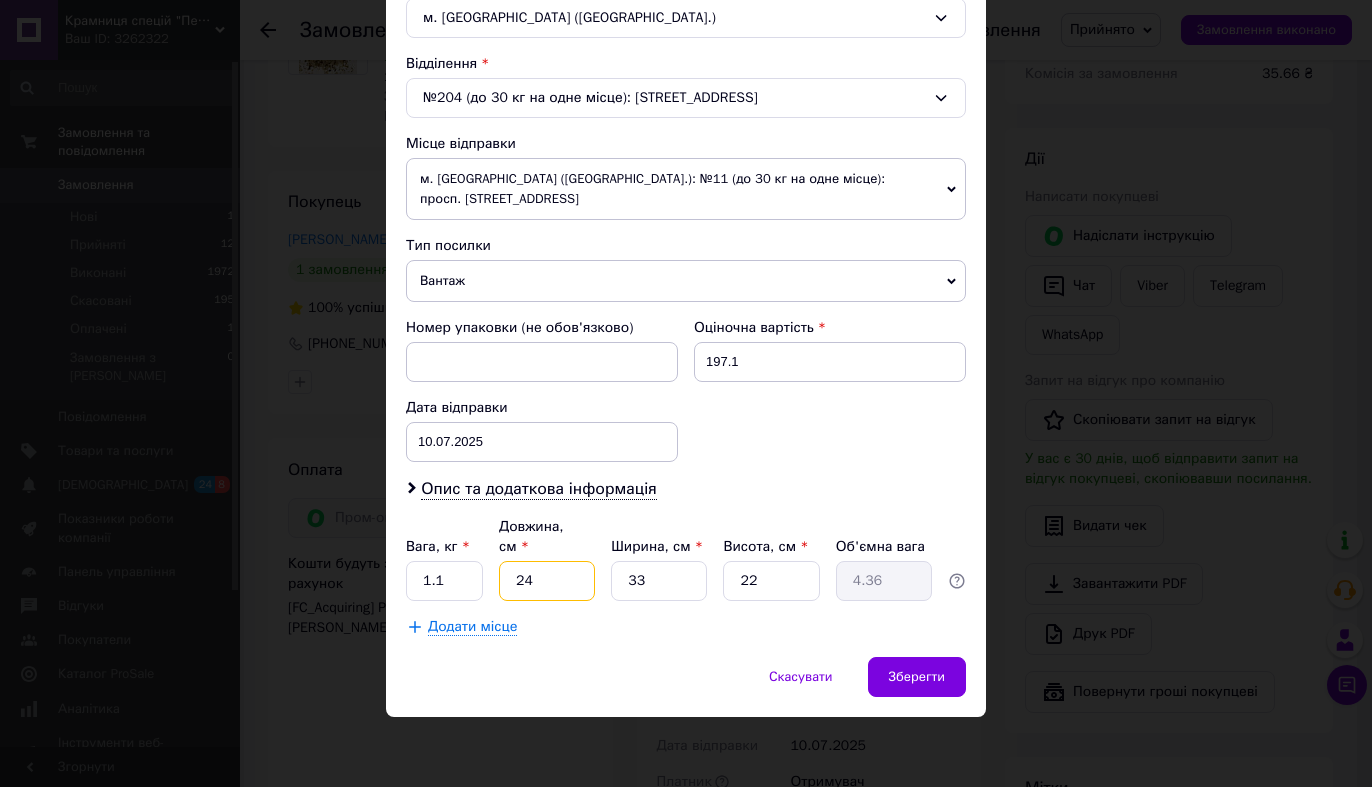 type on "24" 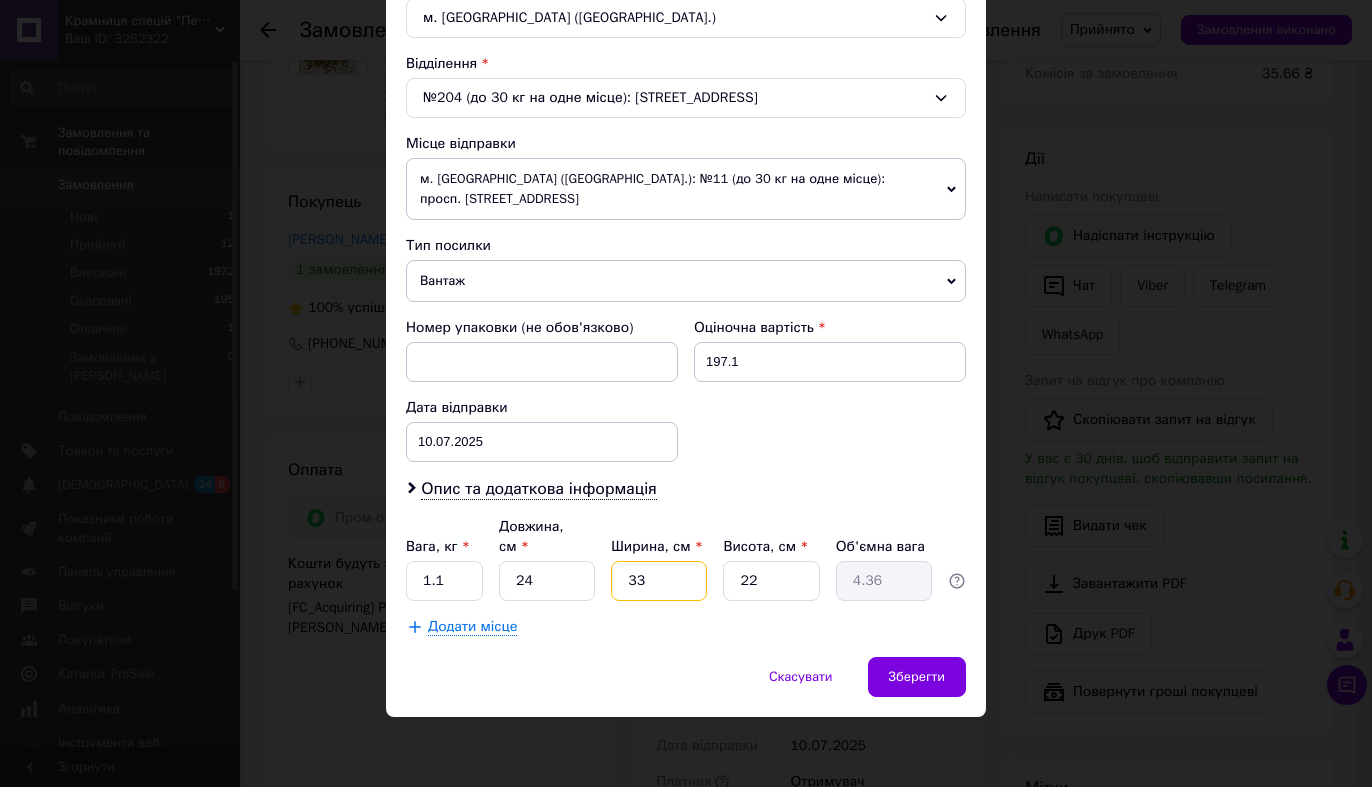 type on "1" 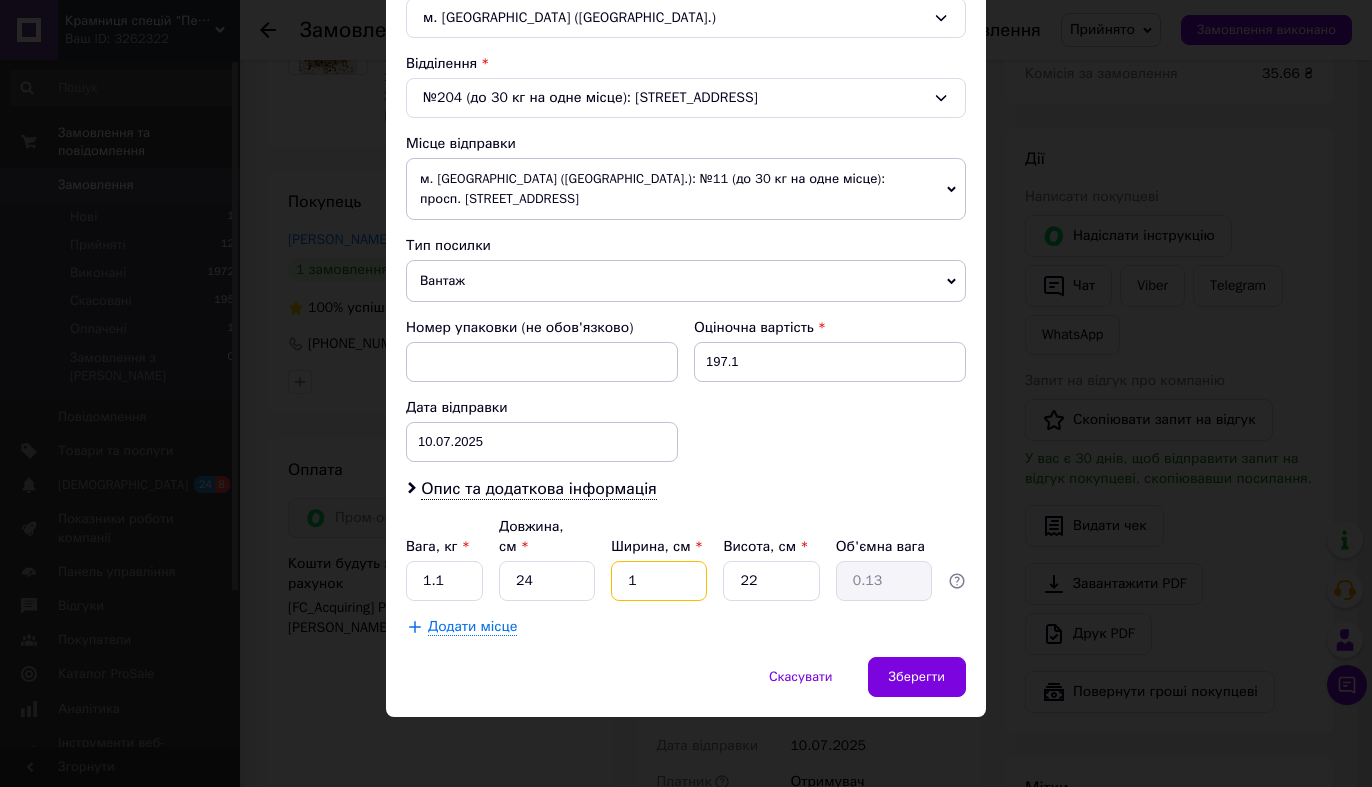 type on "17" 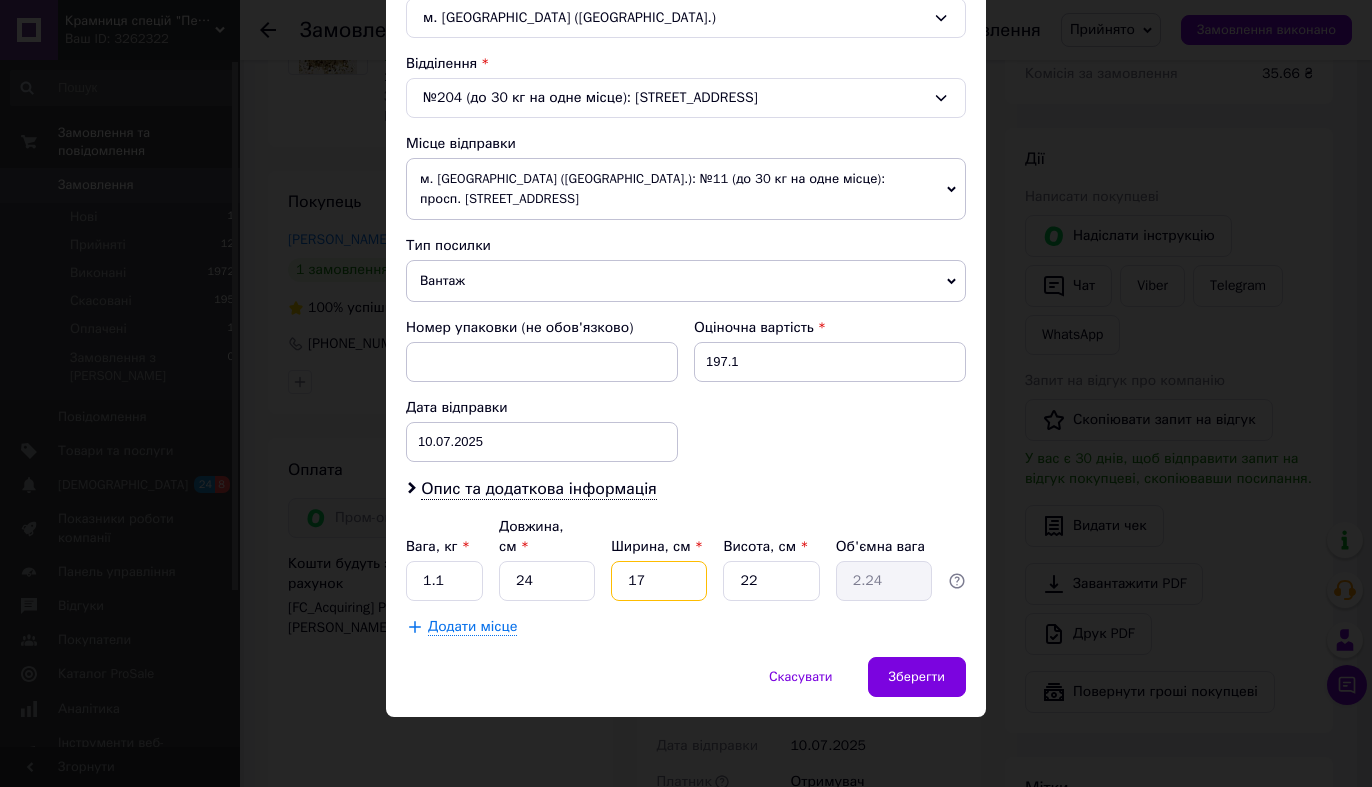 type on "17" 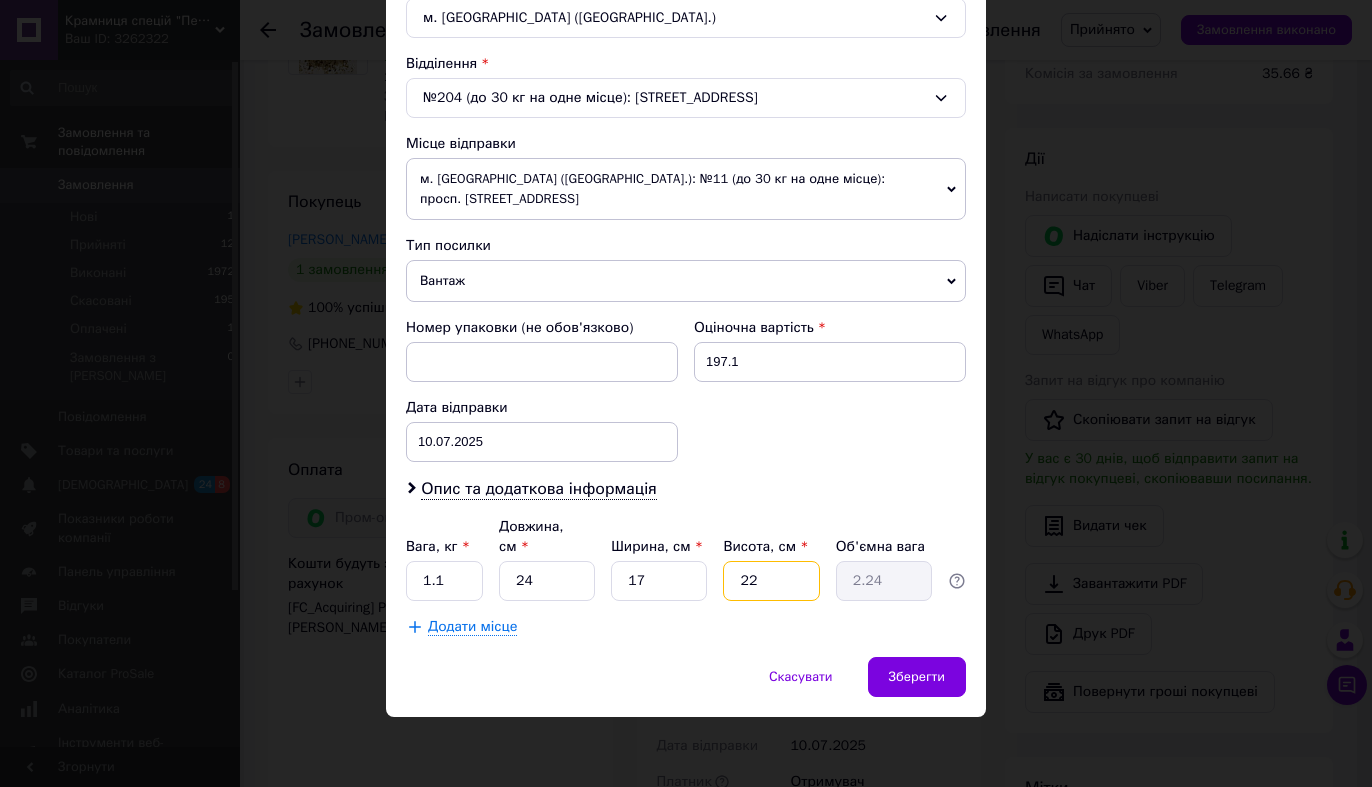 type on "5" 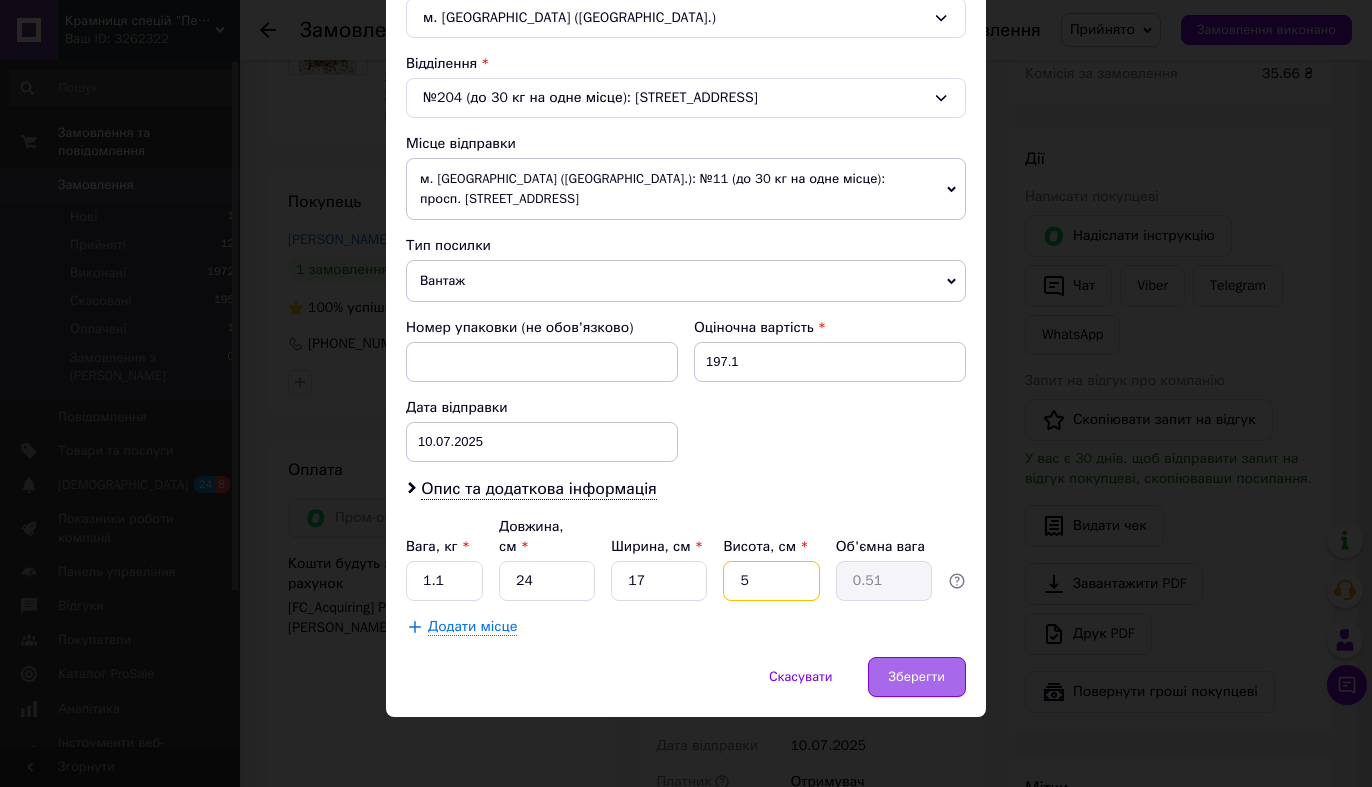type on "5" 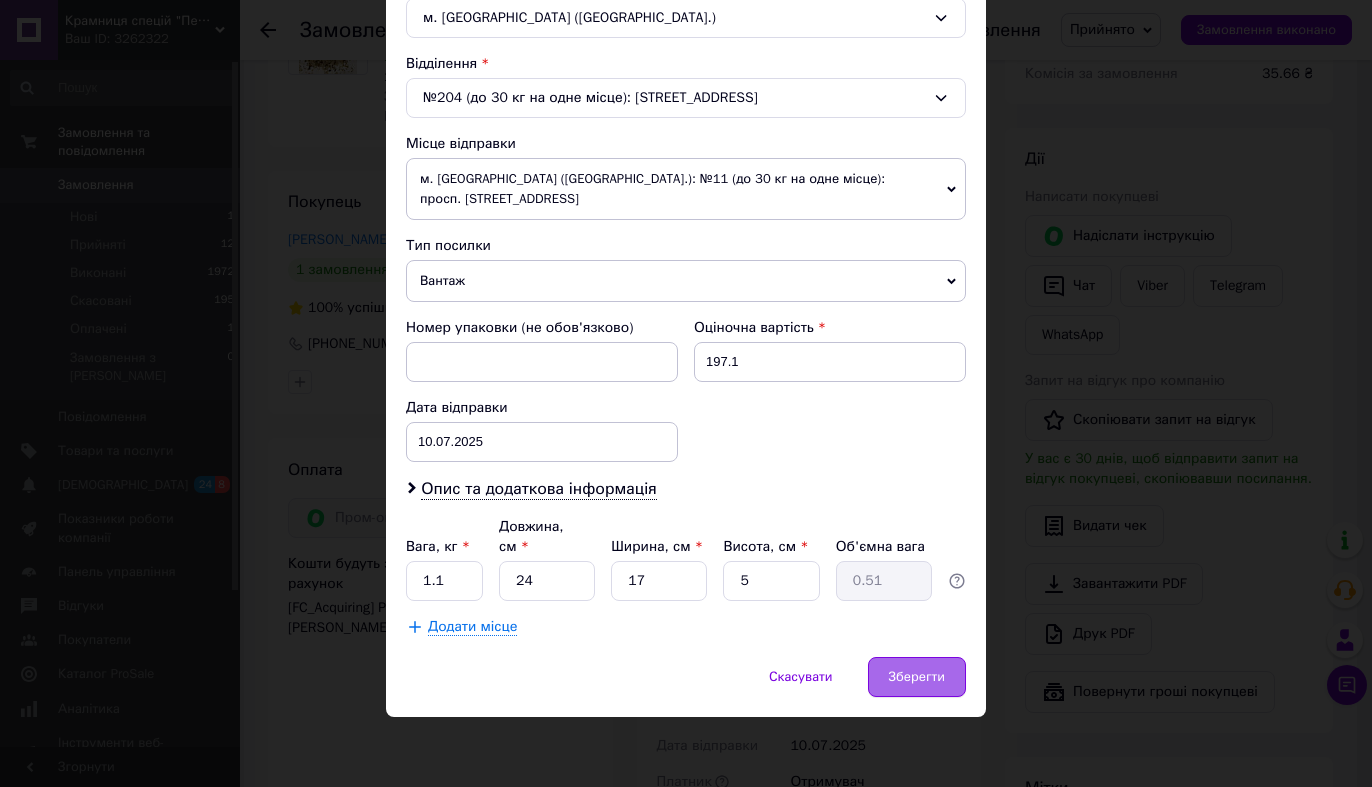 click on "Зберегти" at bounding box center (917, 677) 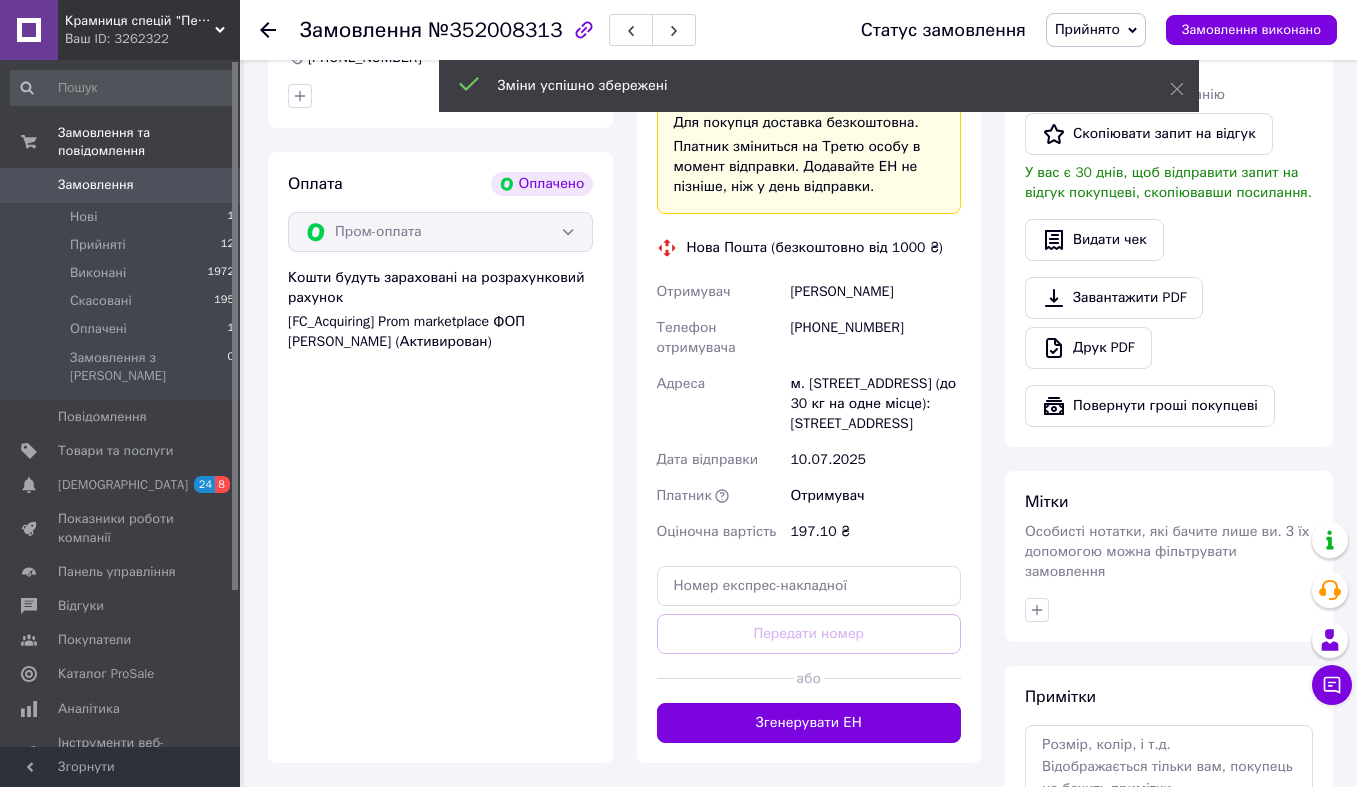 scroll, scrollTop: 572, scrollLeft: 0, axis: vertical 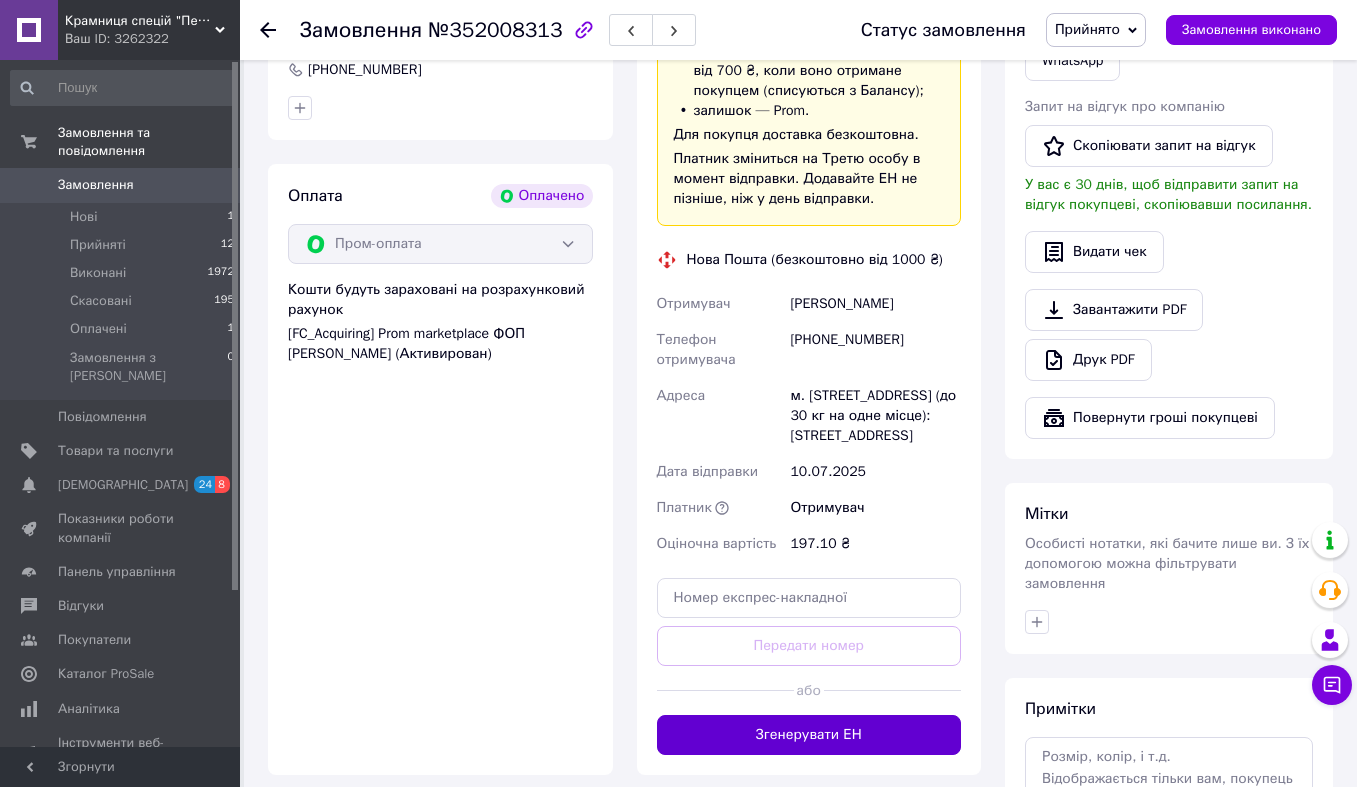 click on "Згенерувати ЕН" at bounding box center (809, 735) 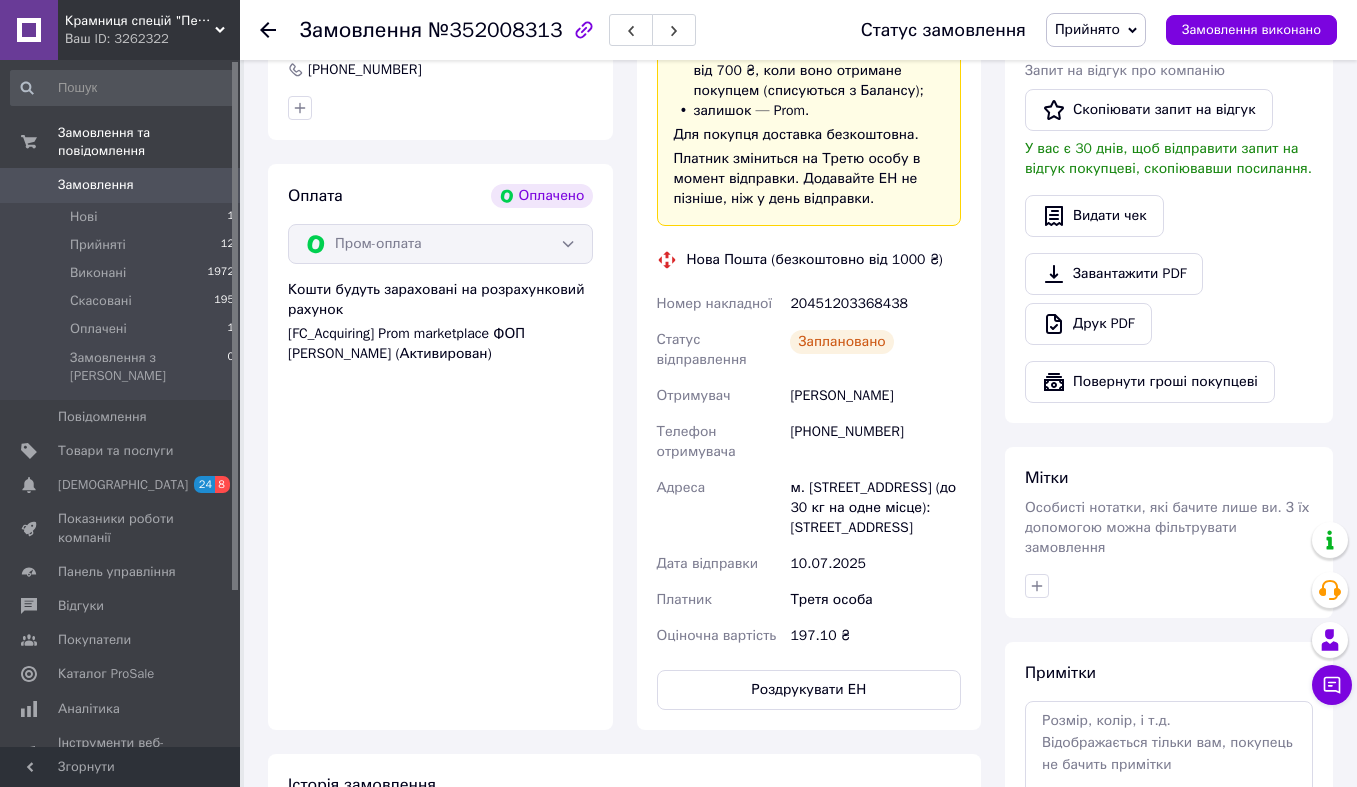 click 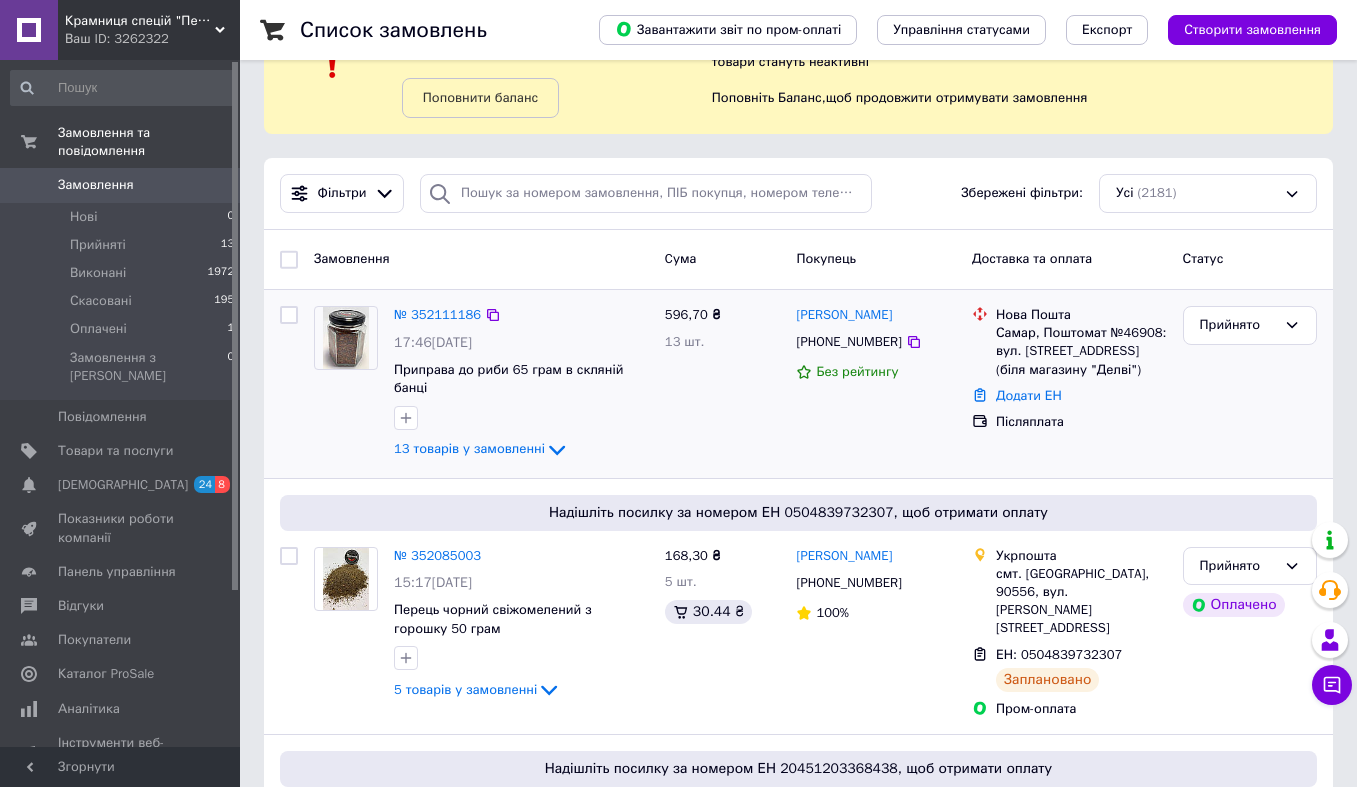scroll, scrollTop: 74, scrollLeft: 0, axis: vertical 